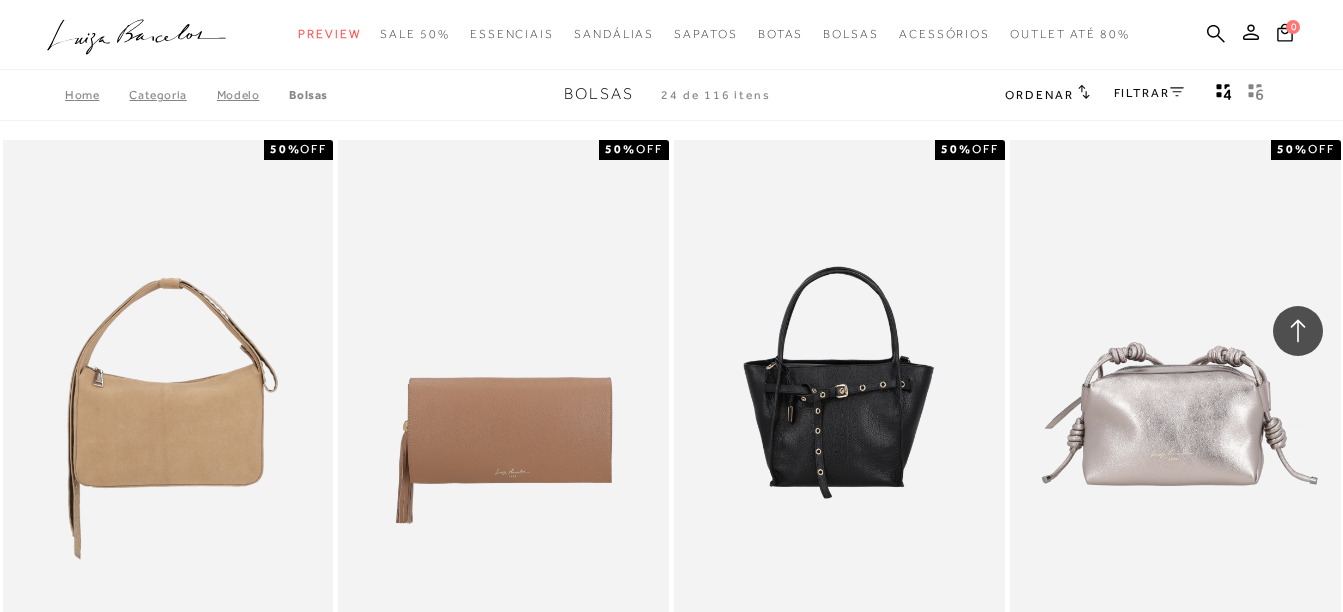 scroll, scrollTop: 1434, scrollLeft: 0, axis: vertical 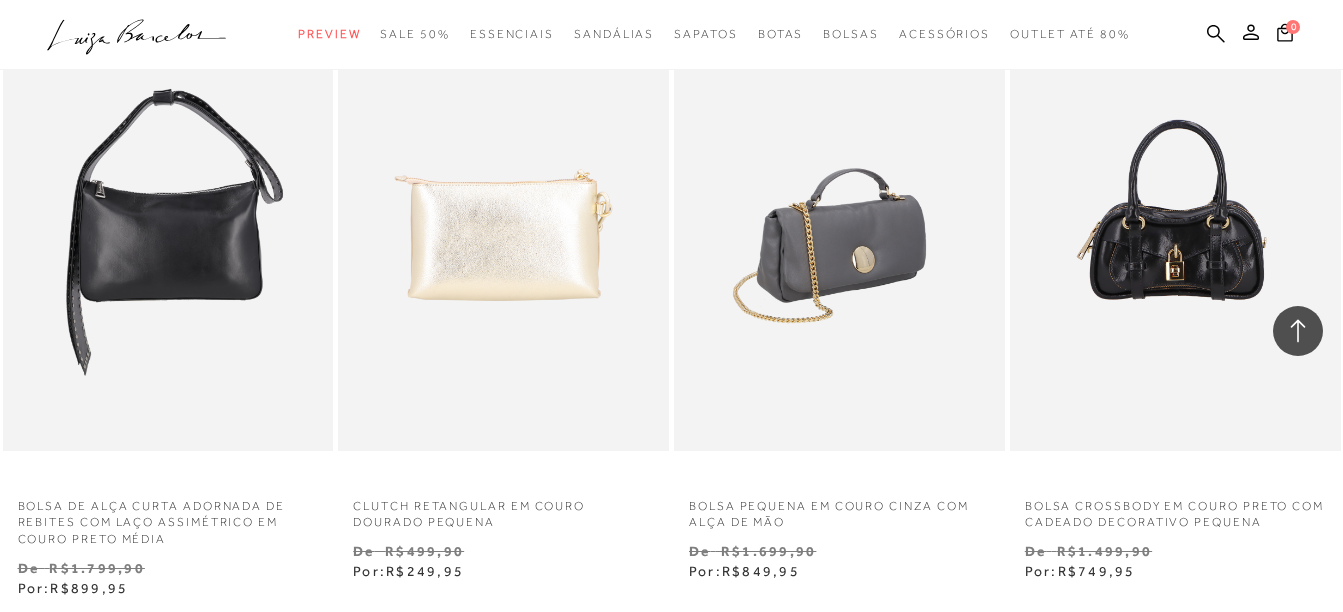 click at bounding box center [840, 202] 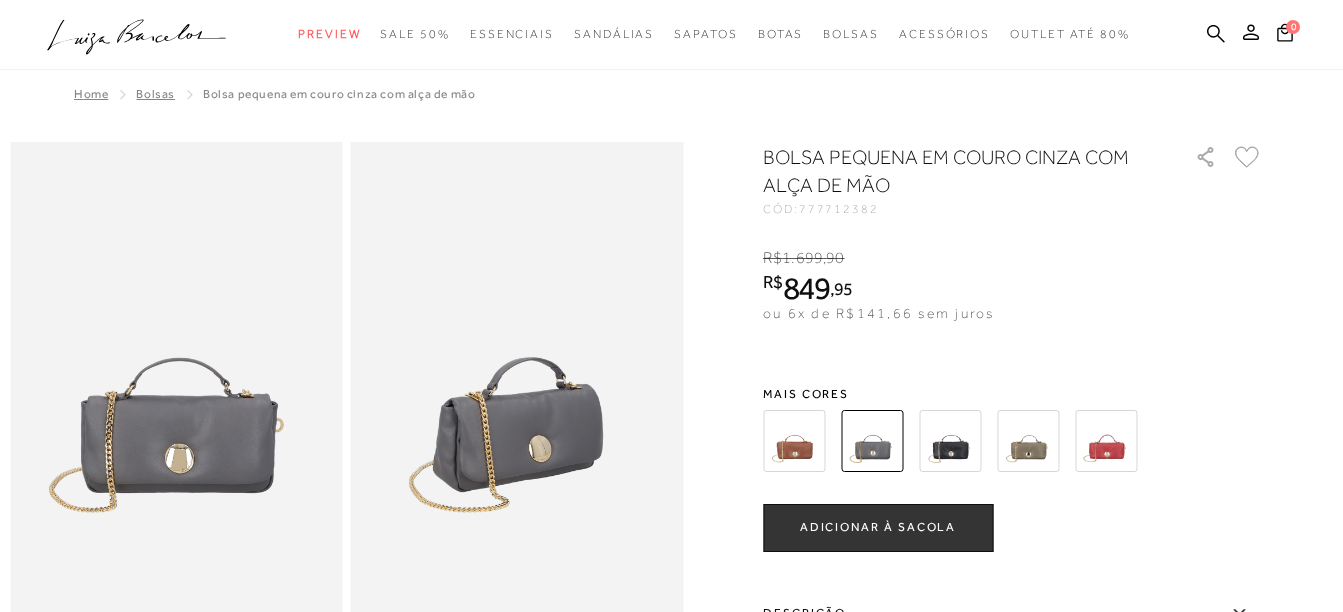 scroll, scrollTop: 0, scrollLeft: 0, axis: both 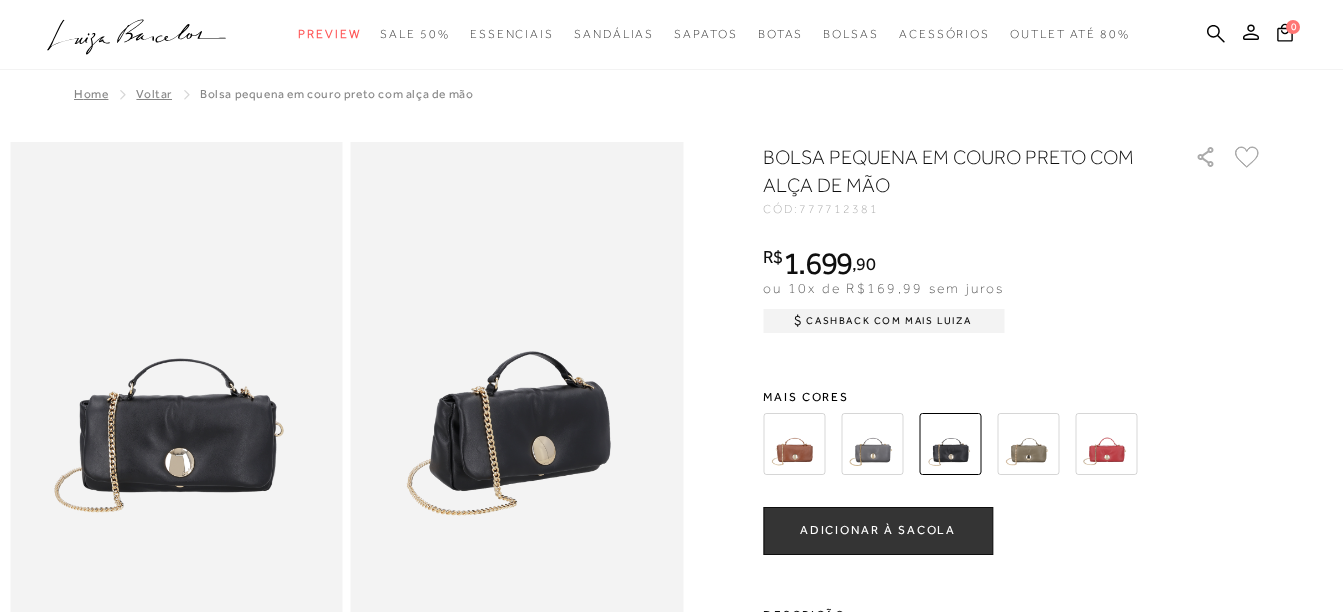 click at bounding box center (1028, 444) 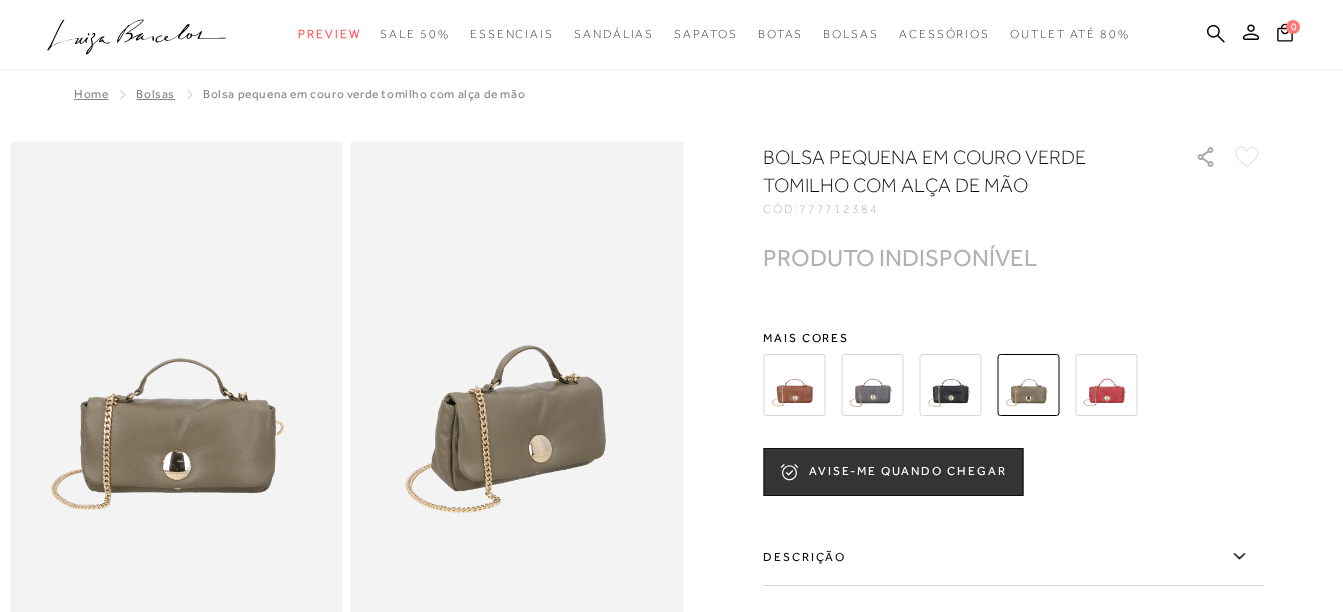 scroll, scrollTop: 0, scrollLeft: 0, axis: both 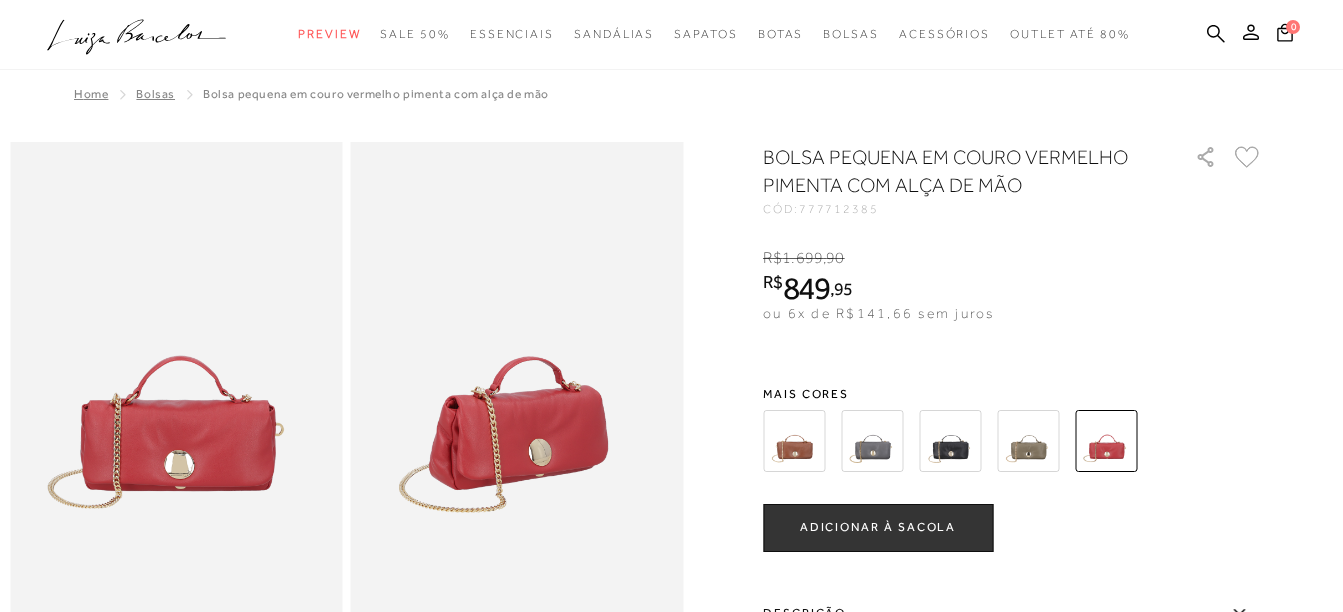 click at bounding box center (872, 441) 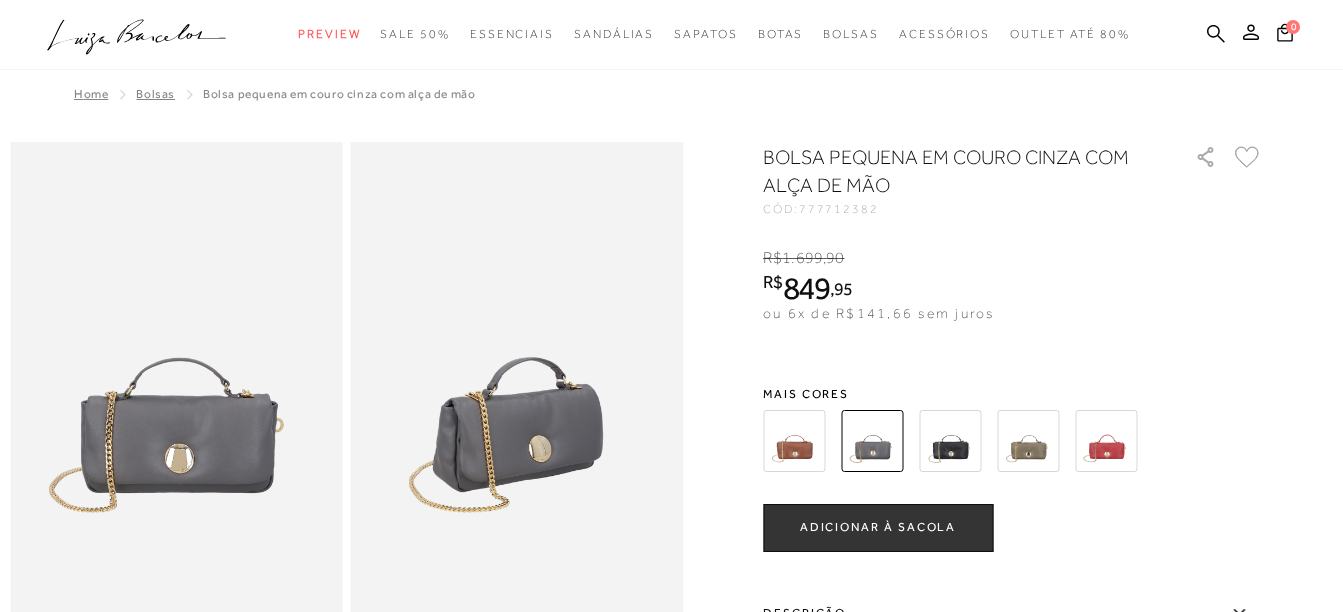 scroll, scrollTop: 0, scrollLeft: 0, axis: both 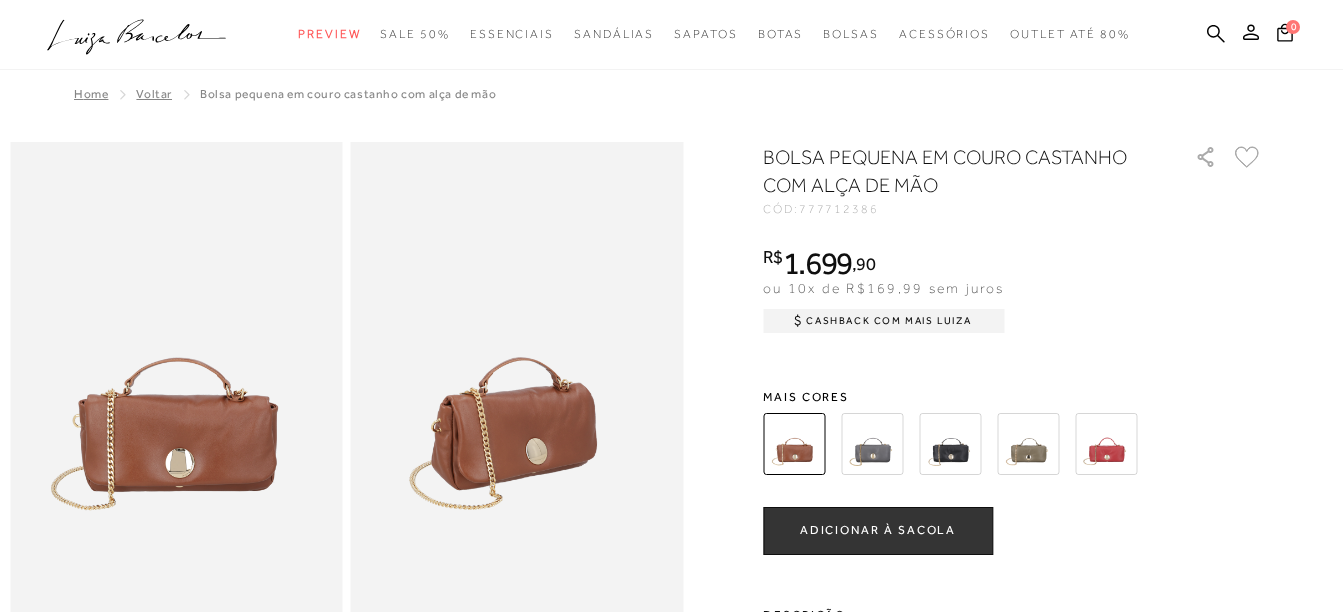 click at bounding box center (872, 444) 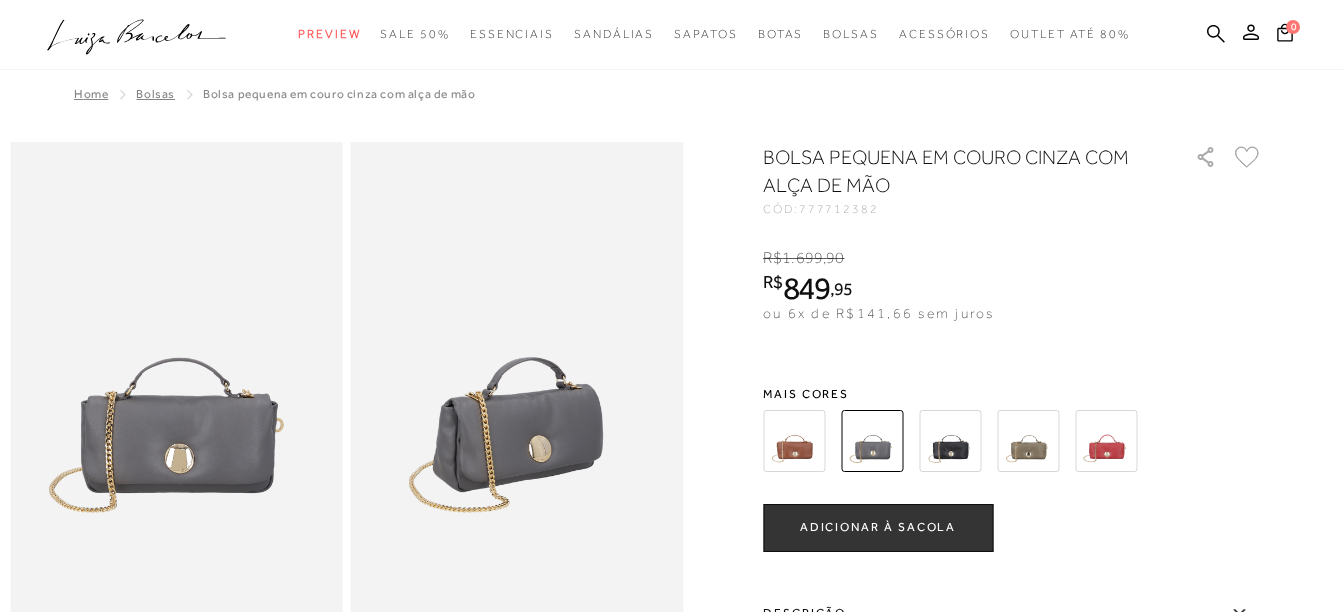 scroll, scrollTop: 0, scrollLeft: 0, axis: both 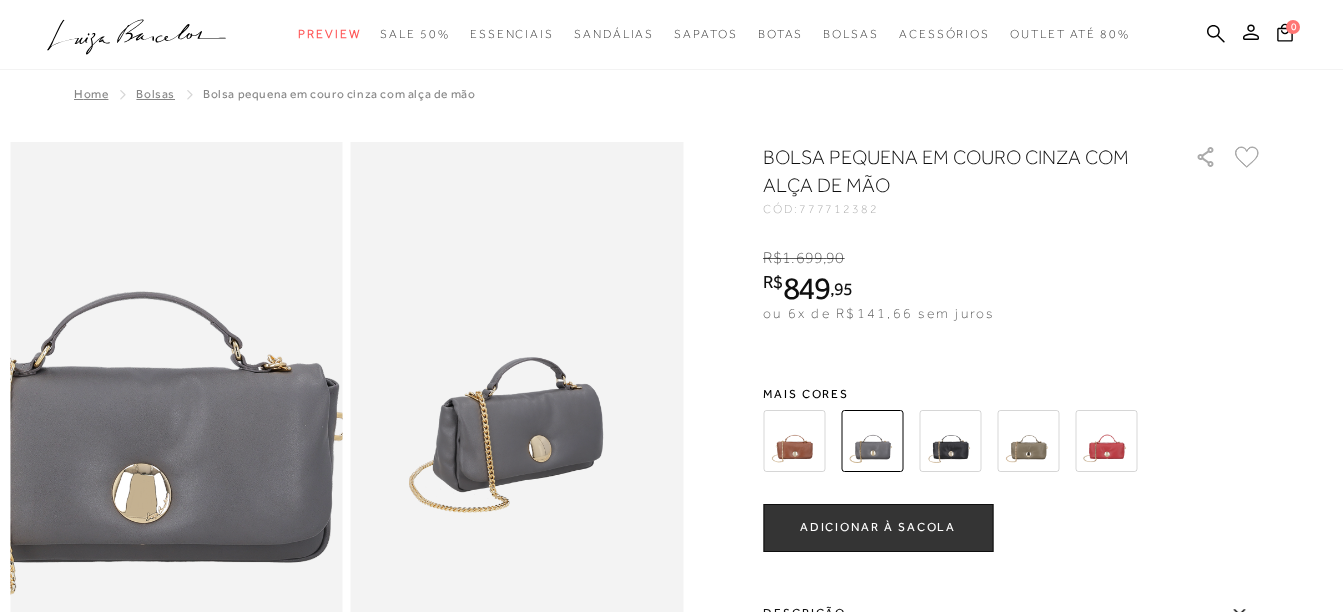 click at bounding box center [134, 359] 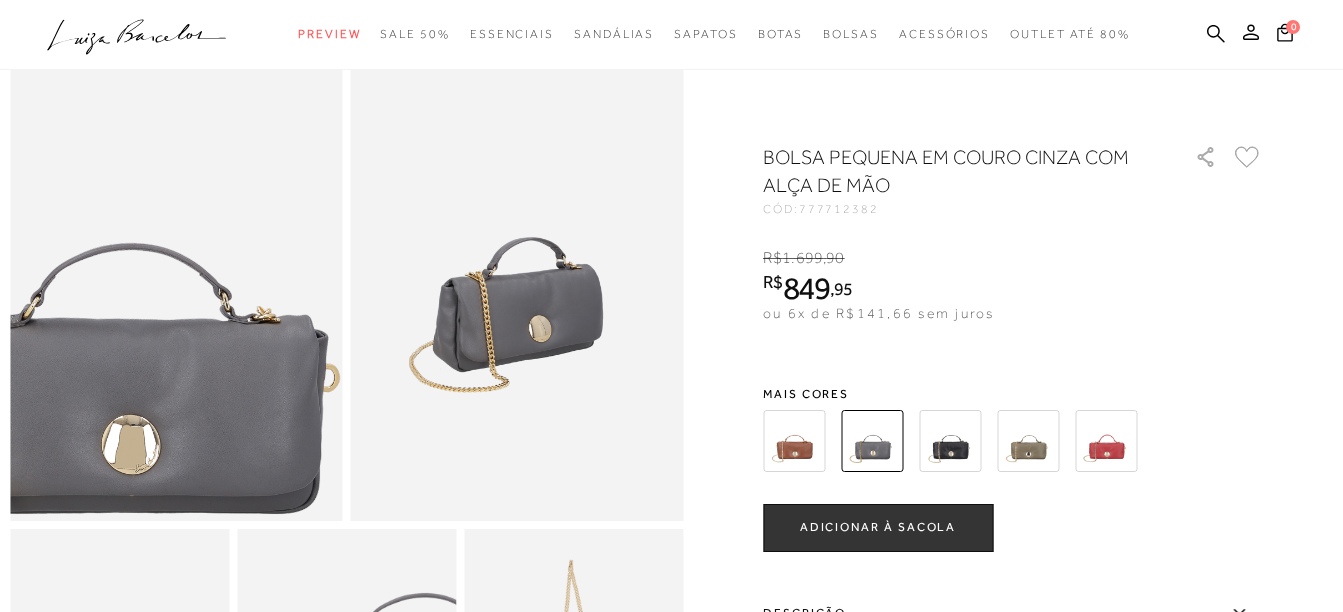 scroll, scrollTop: 160, scrollLeft: 0, axis: vertical 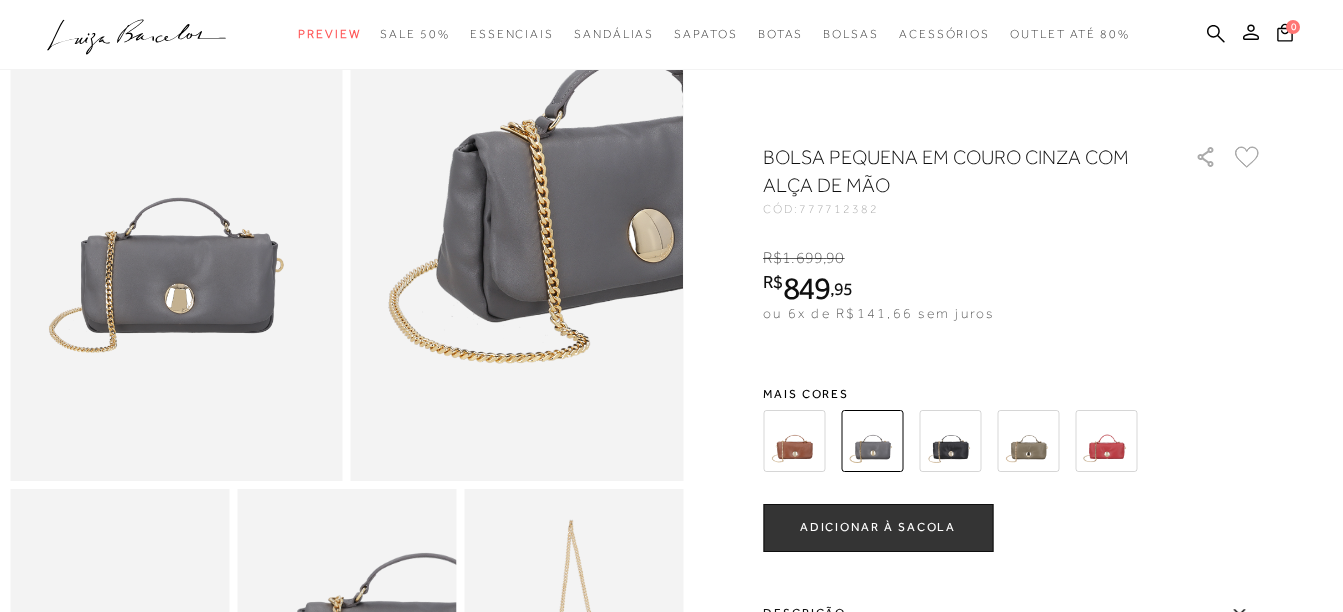 click at bounding box center [604, 121] 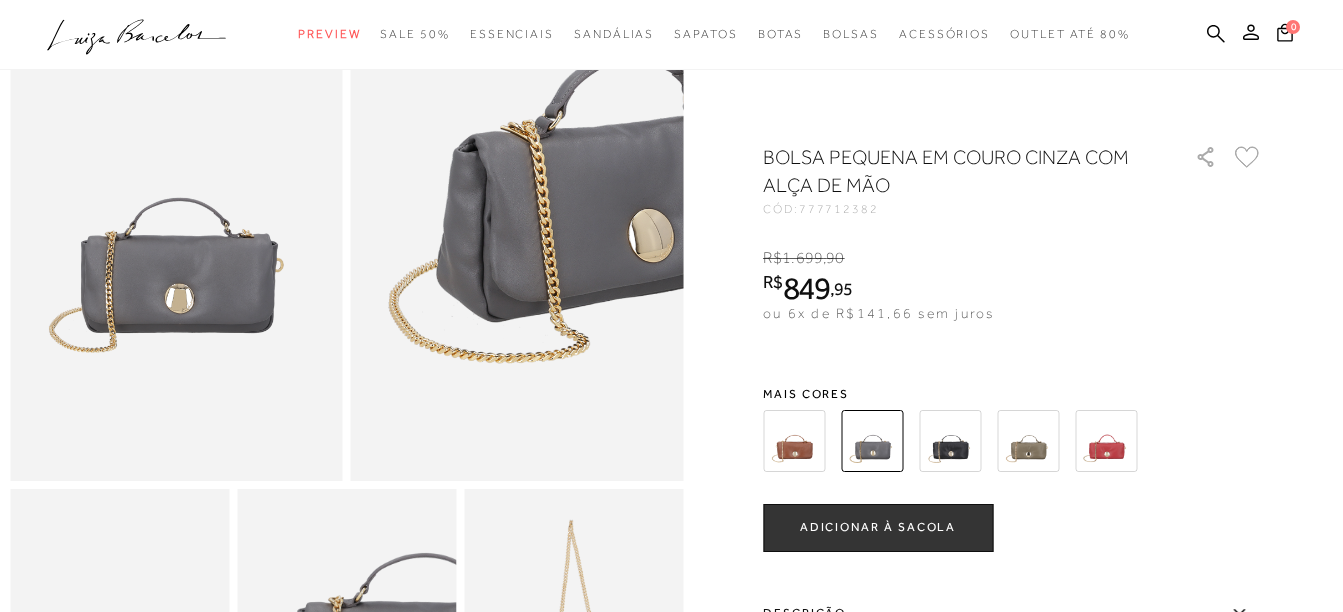 click at bounding box center [604, 121] 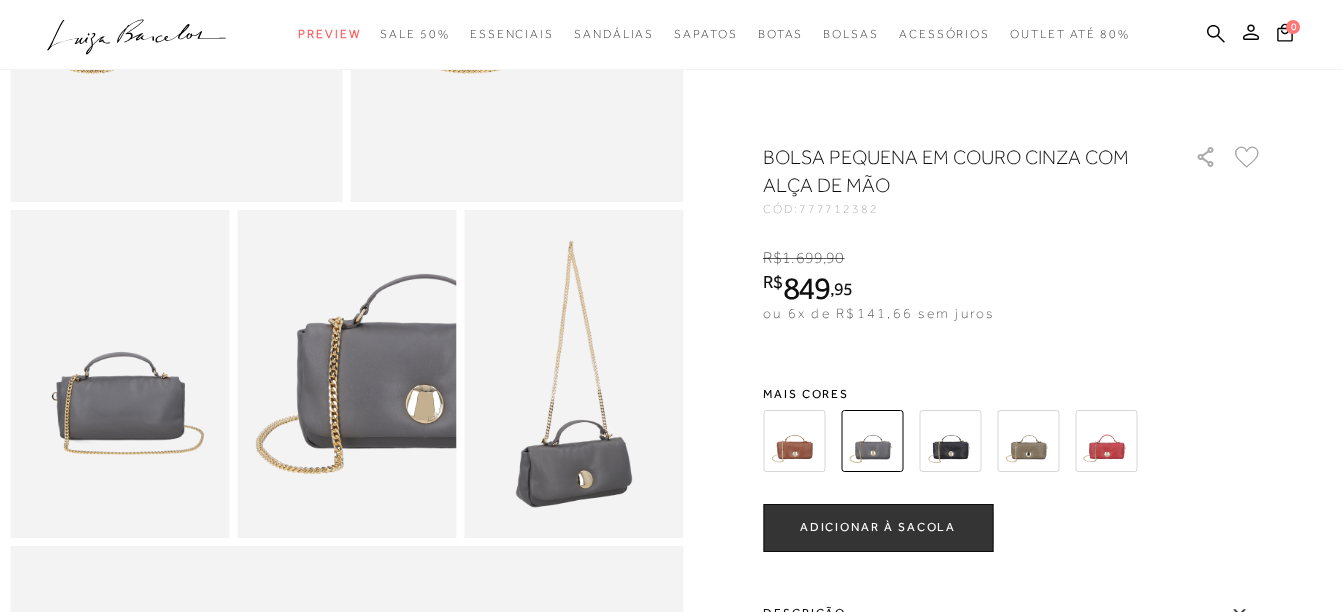 scroll, scrollTop: 640, scrollLeft: 0, axis: vertical 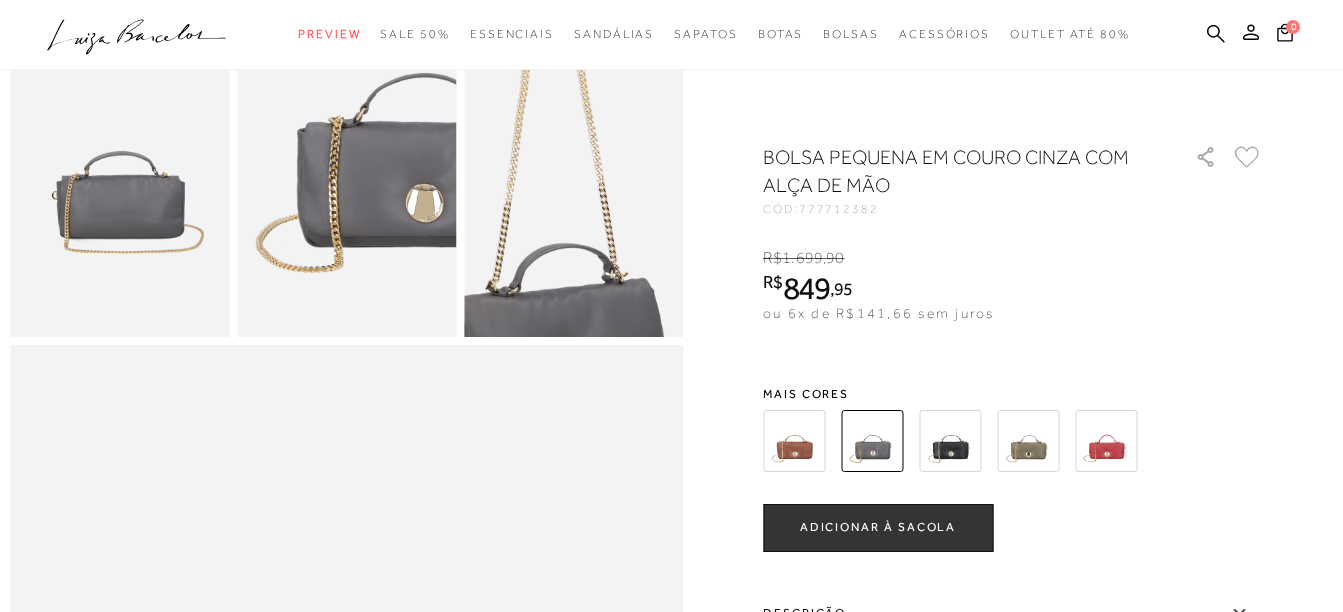 click at bounding box center (551, 150) 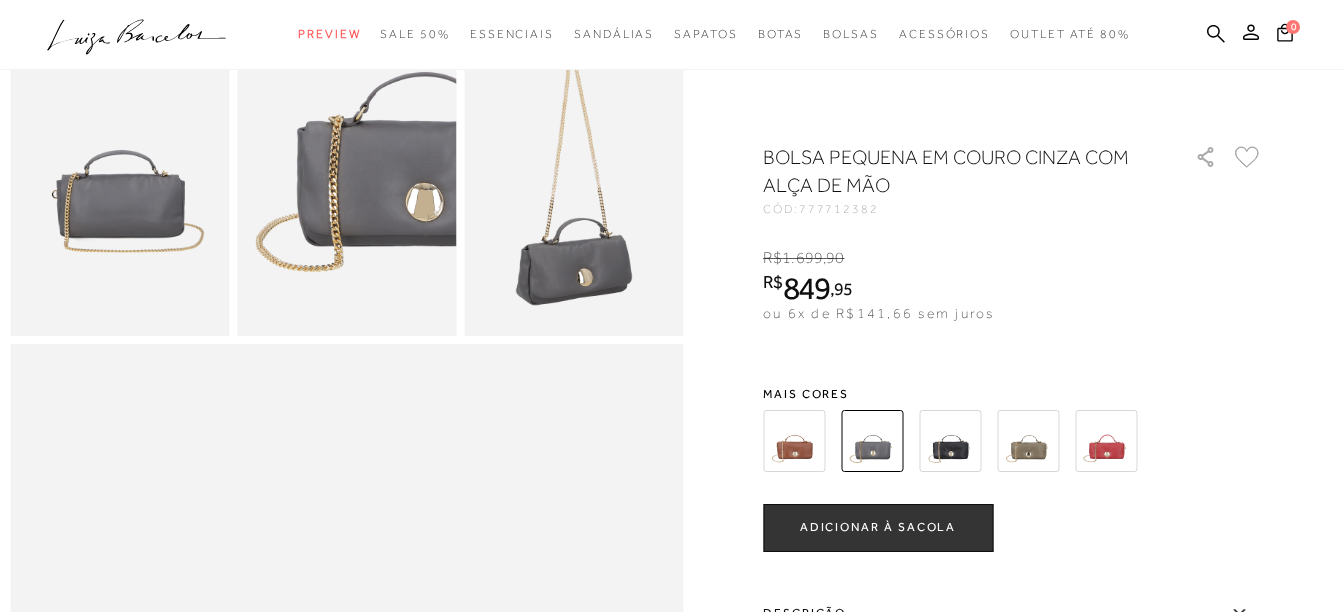 scroll, scrollTop: 600, scrollLeft: 0, axis: vertical 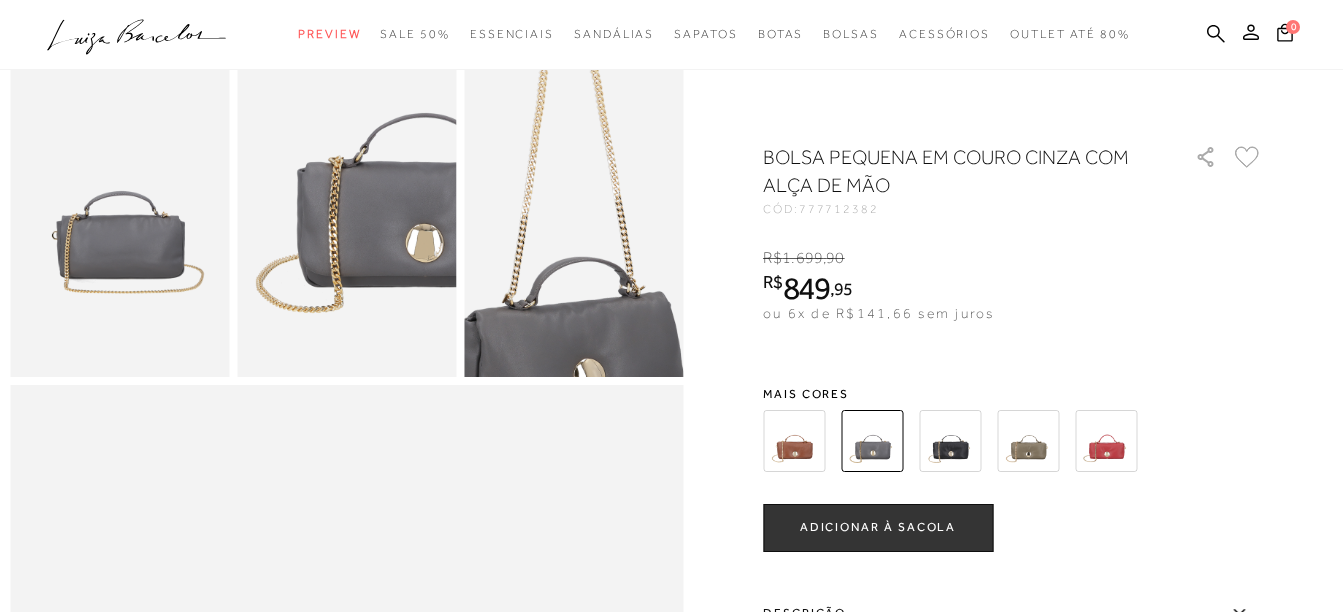 click at bounding box center [567, 164] 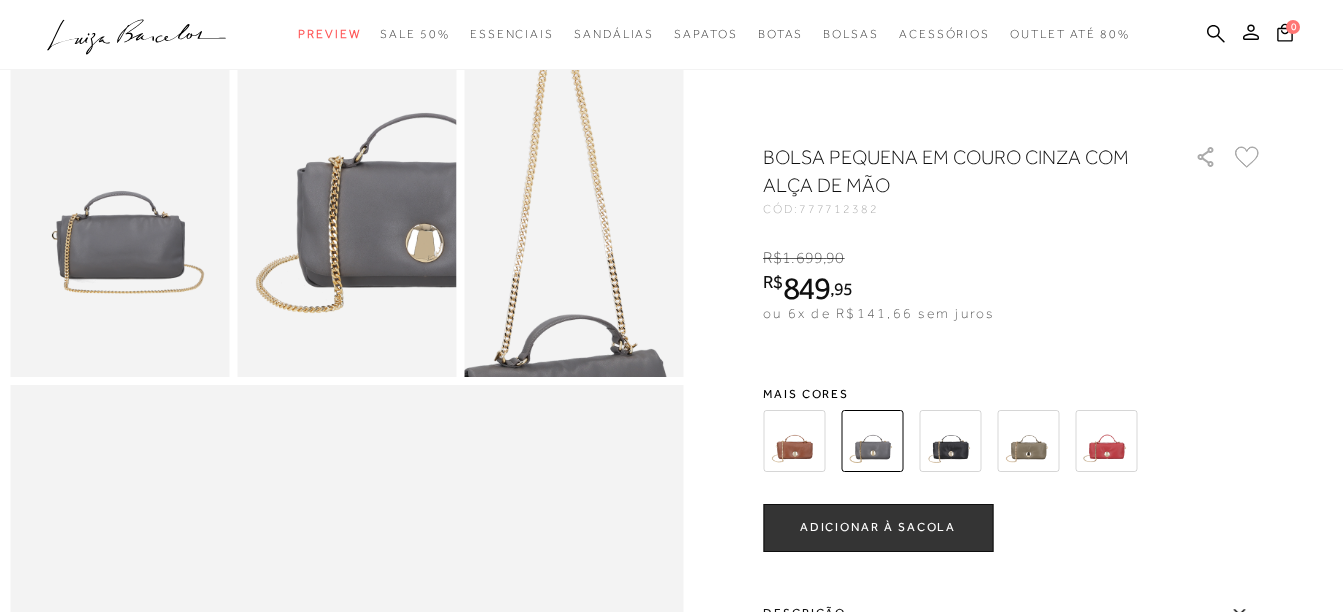 click at bounding box center (559, 221) 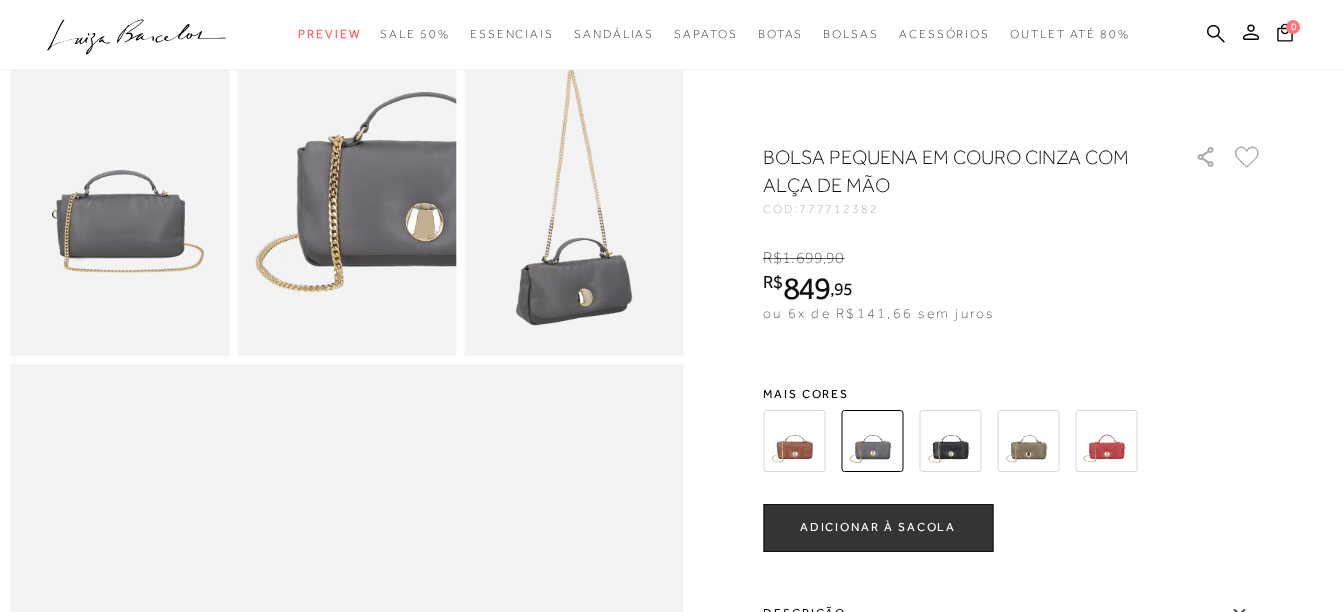 scroll, scrollTop: 560, scrollLeft: 0, axis: vertical 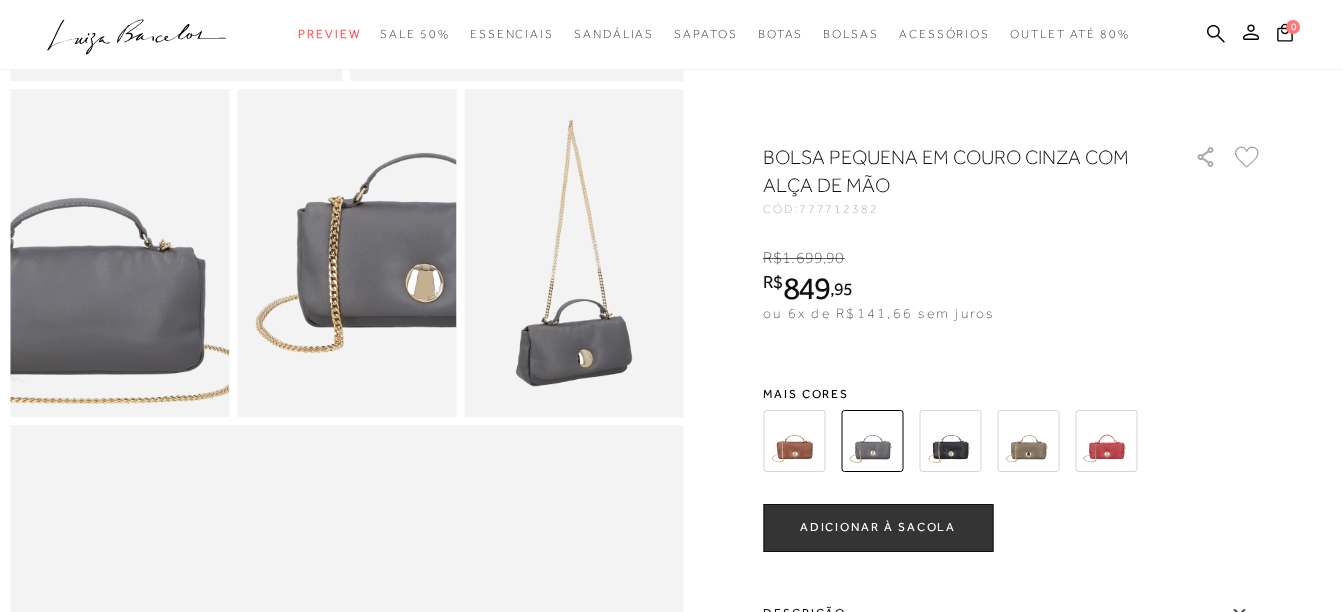click at bounding box center (75, 241) 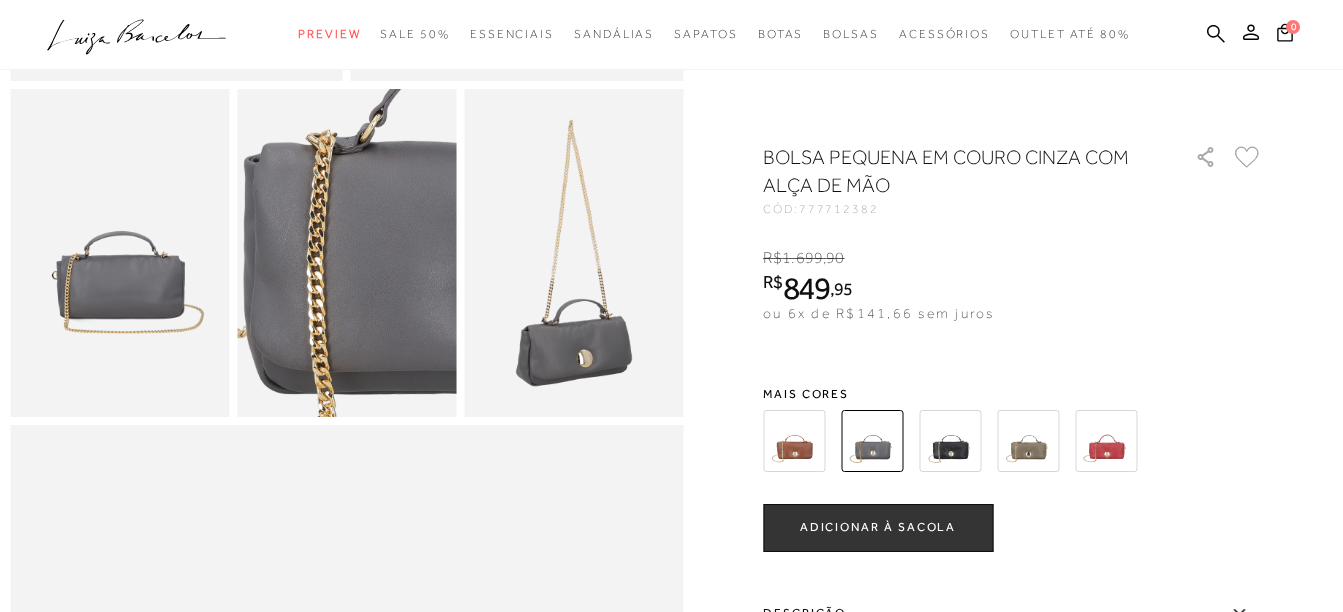 click at bounding box center [343, 244] 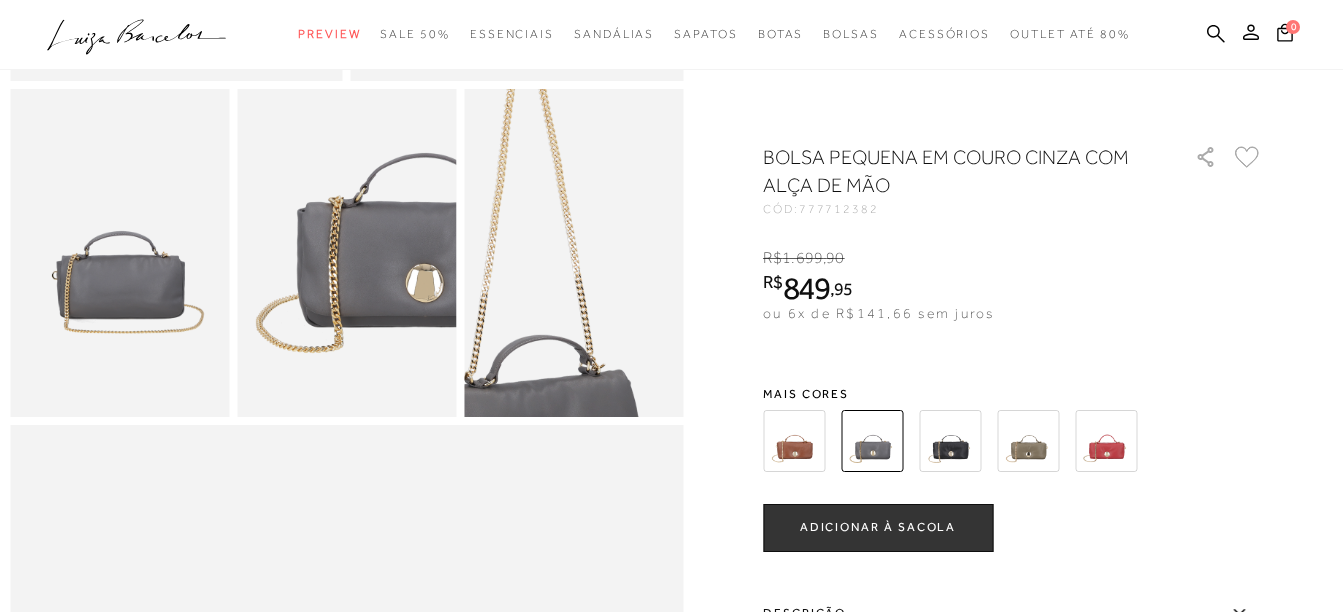 click at bounding box center [527, 242] 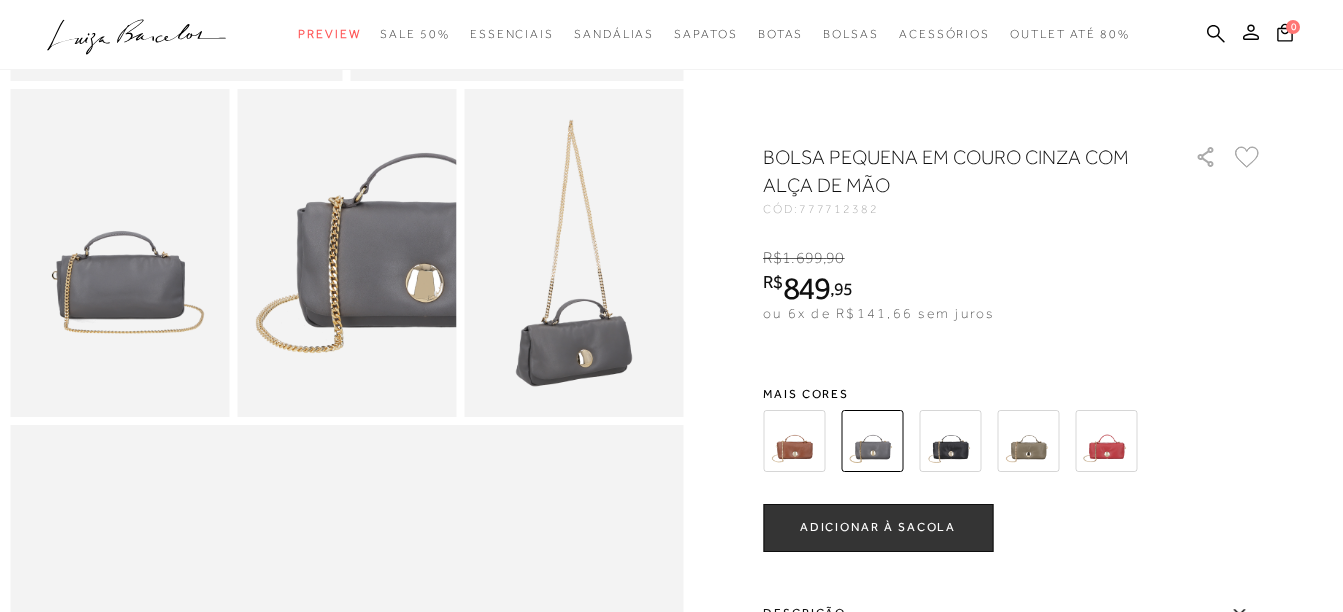click at bounding box center (794, 441) 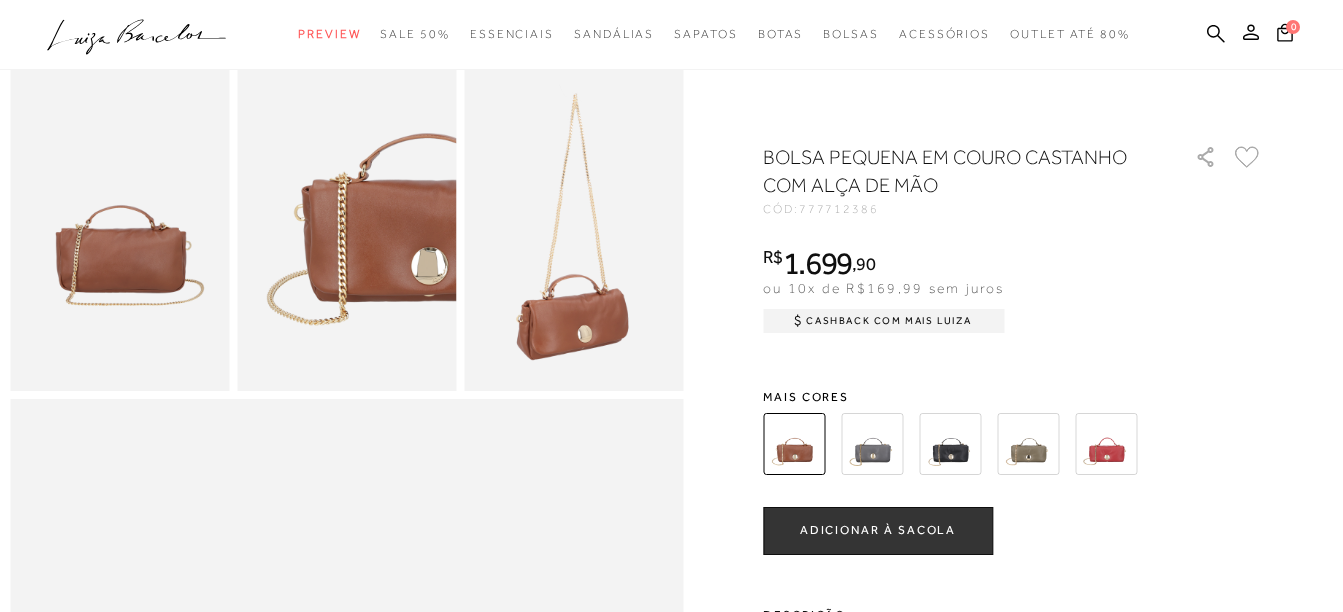 scroll, scrollTop: 600, scrollLeft: 0, axis: vertical 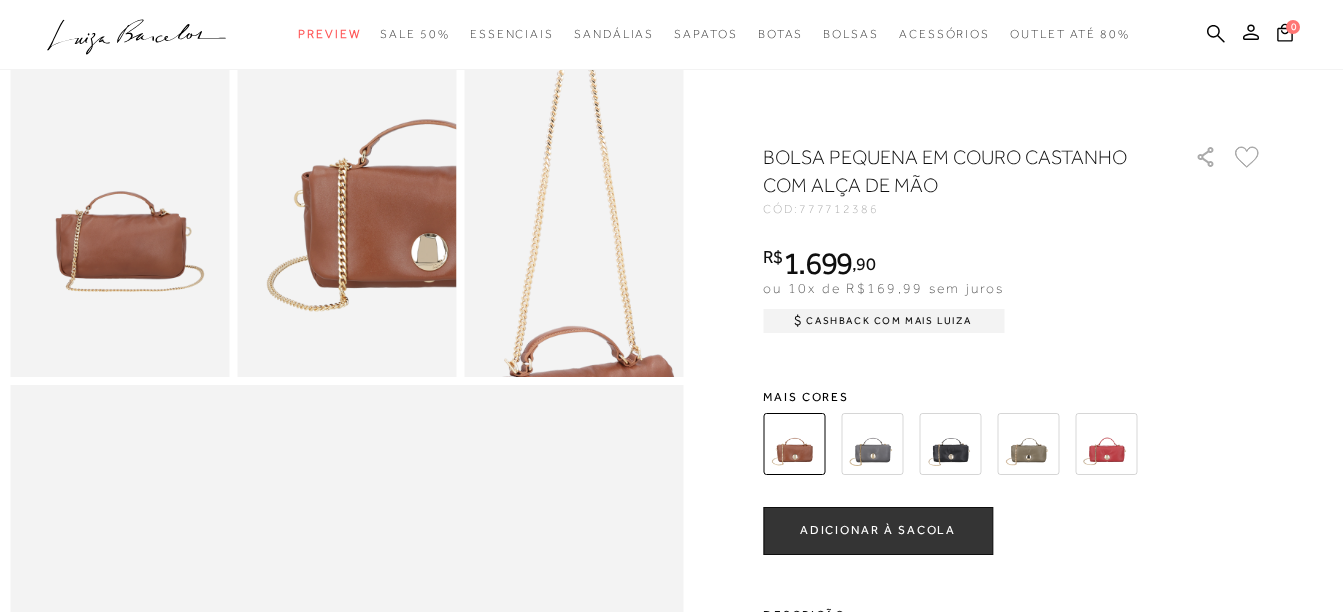 click at bounding box center (572, 230) 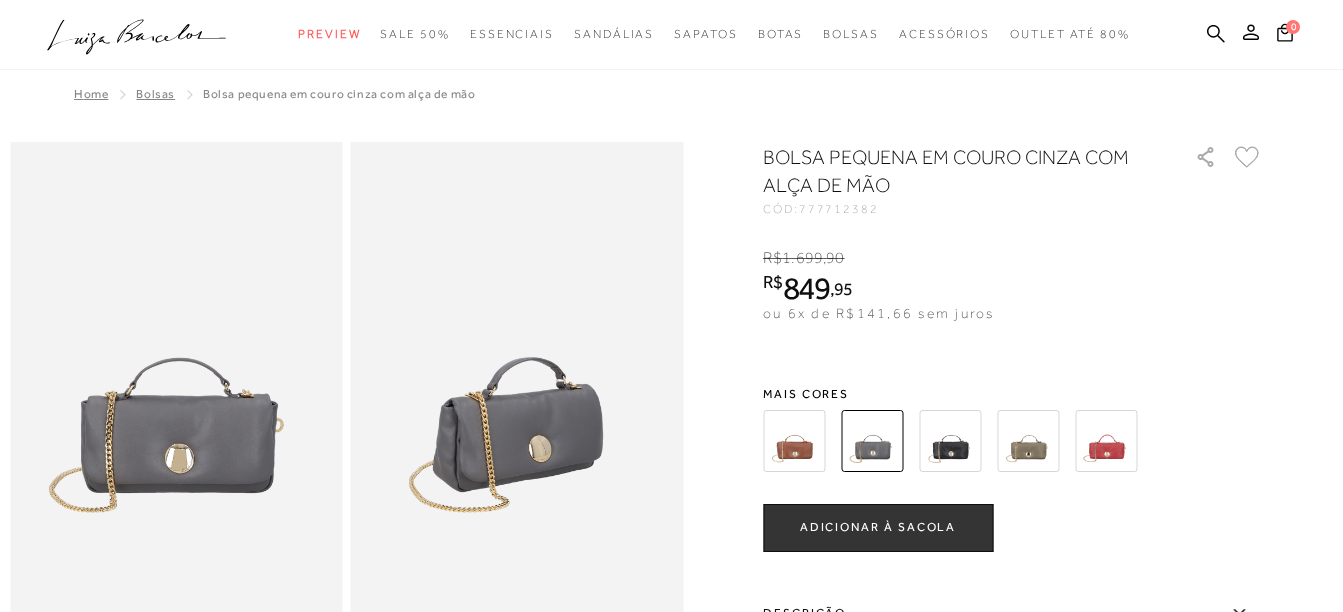 scroll, scrollTop: 0, scrollLeft: 0, axis: both 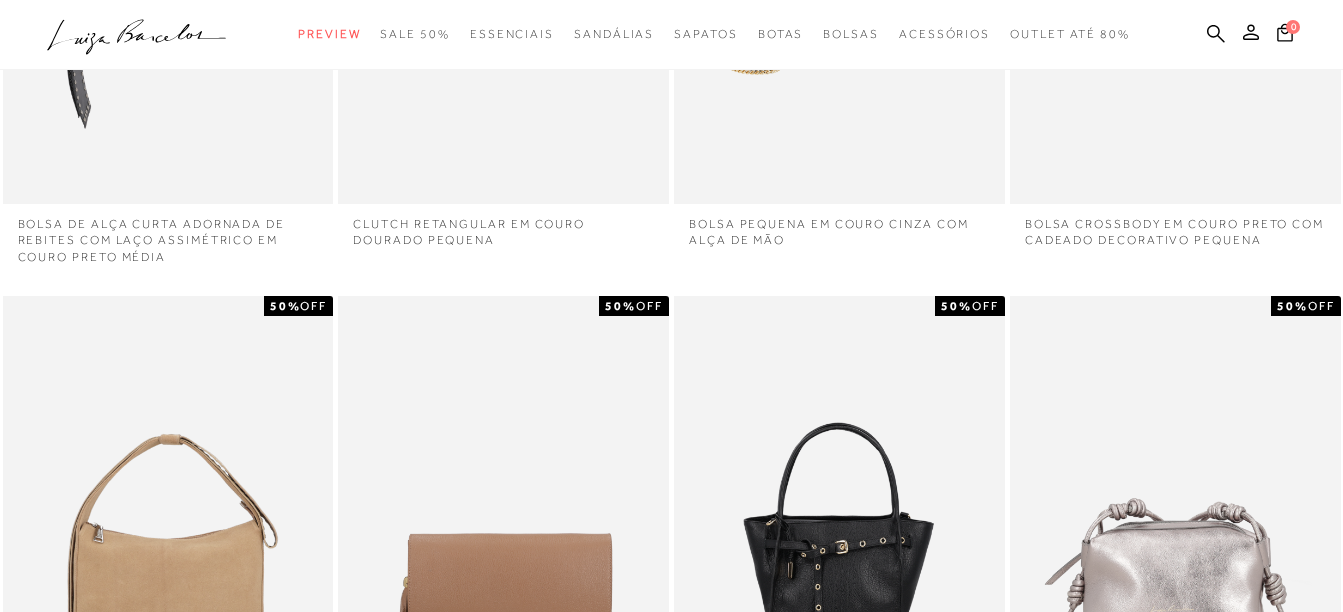 type 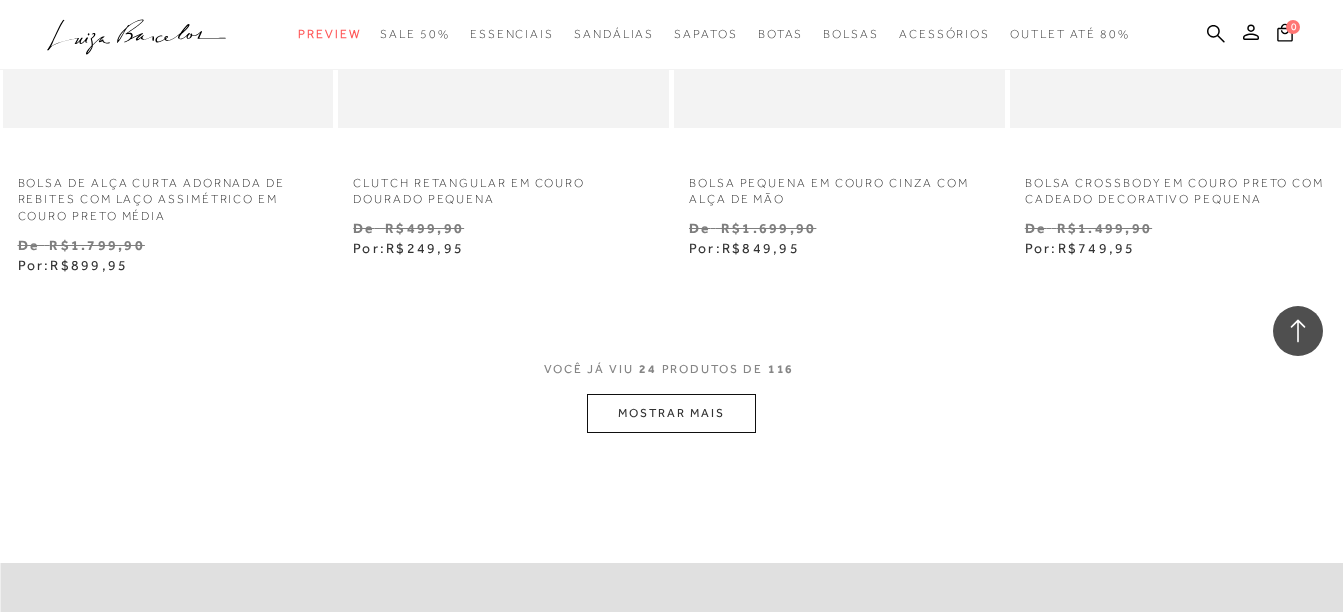 scroll, scrollTop: 7760, scrollLeft: 0, axis: vertical 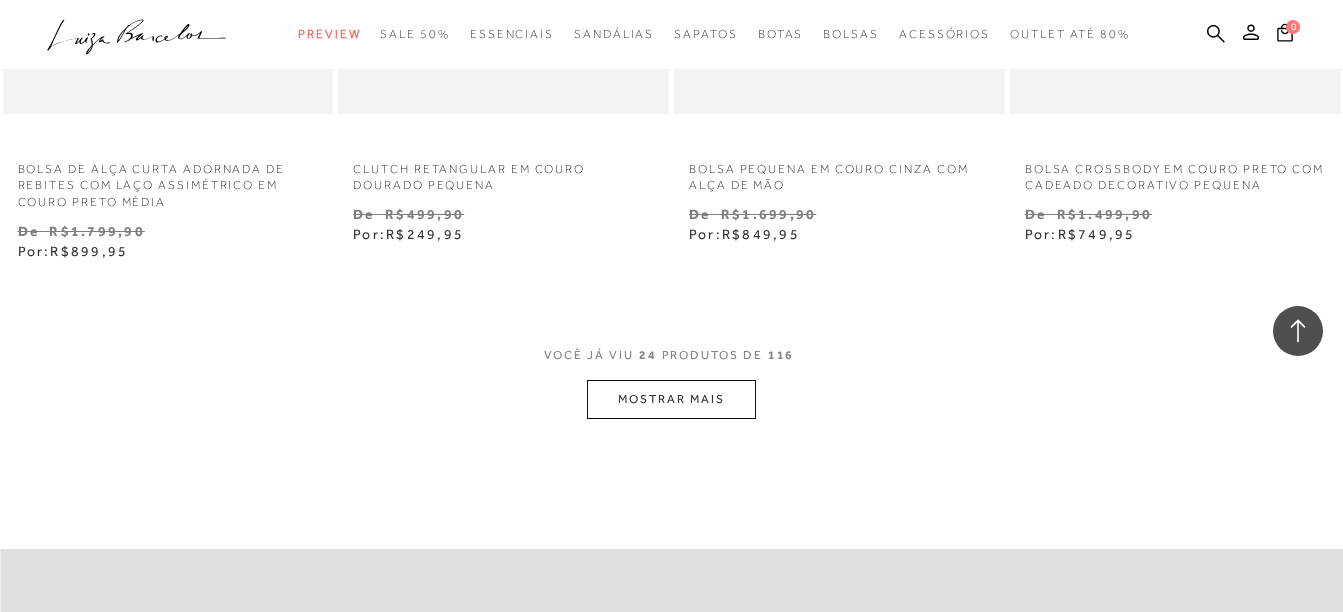 click on "MOSTRAR MAIS" at bounding box center [671, 399] 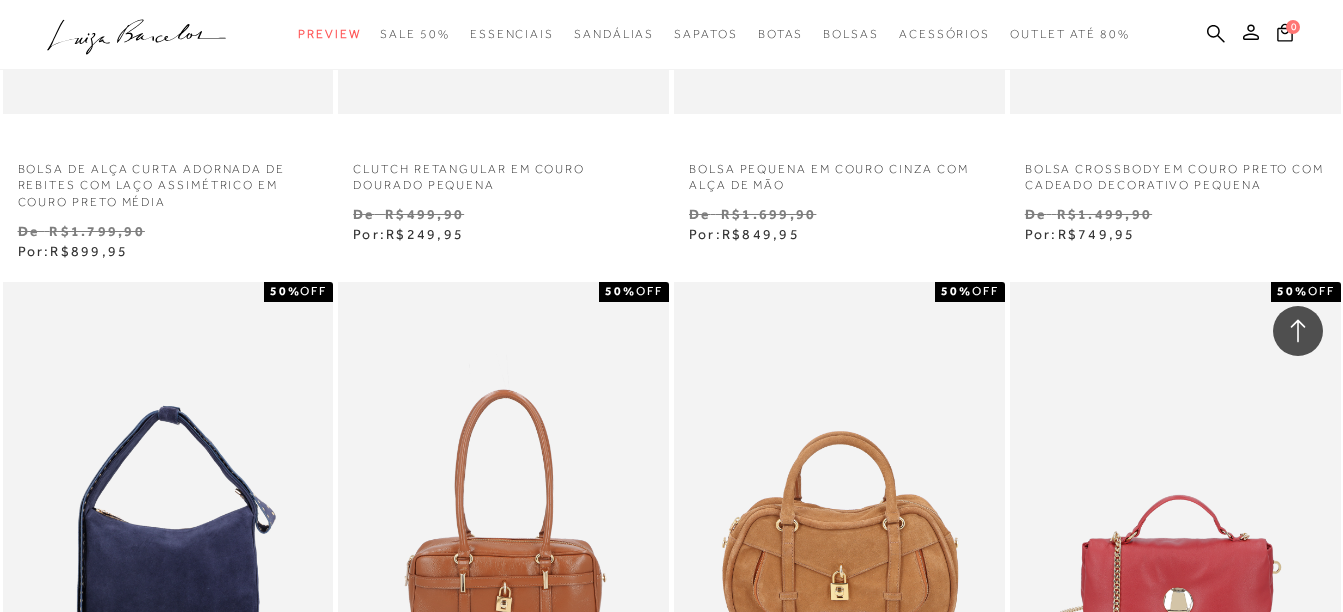 type 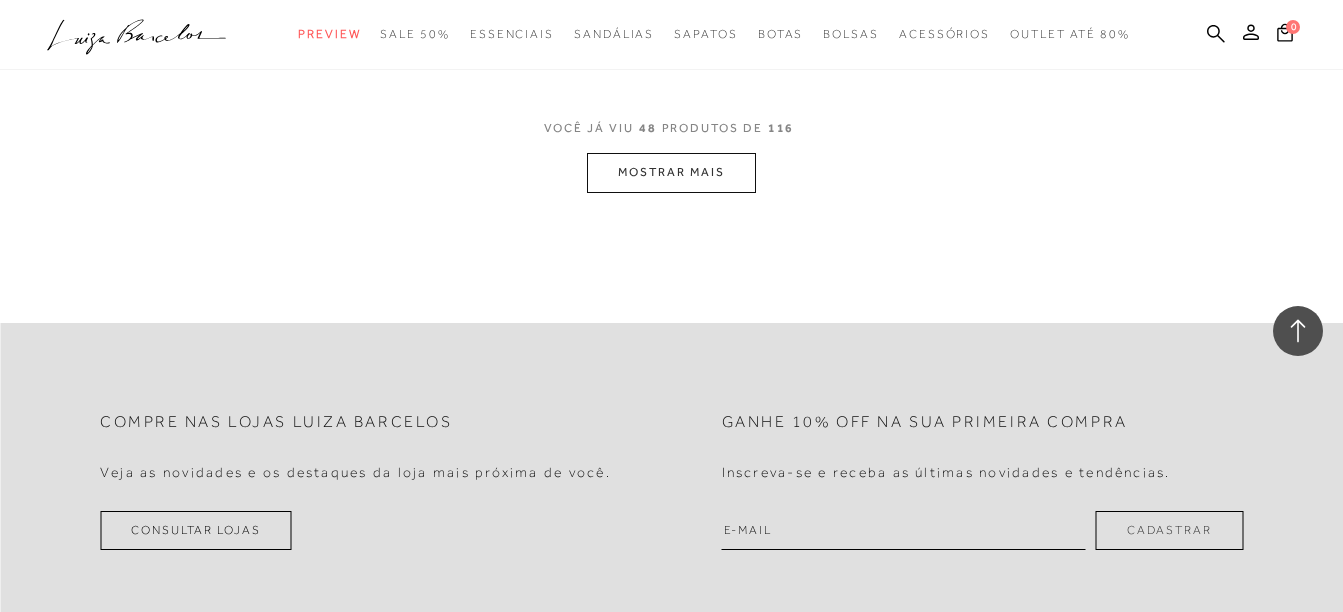 scroll, scrollTop: 11920, scrollLeft: 0, axis: vertical 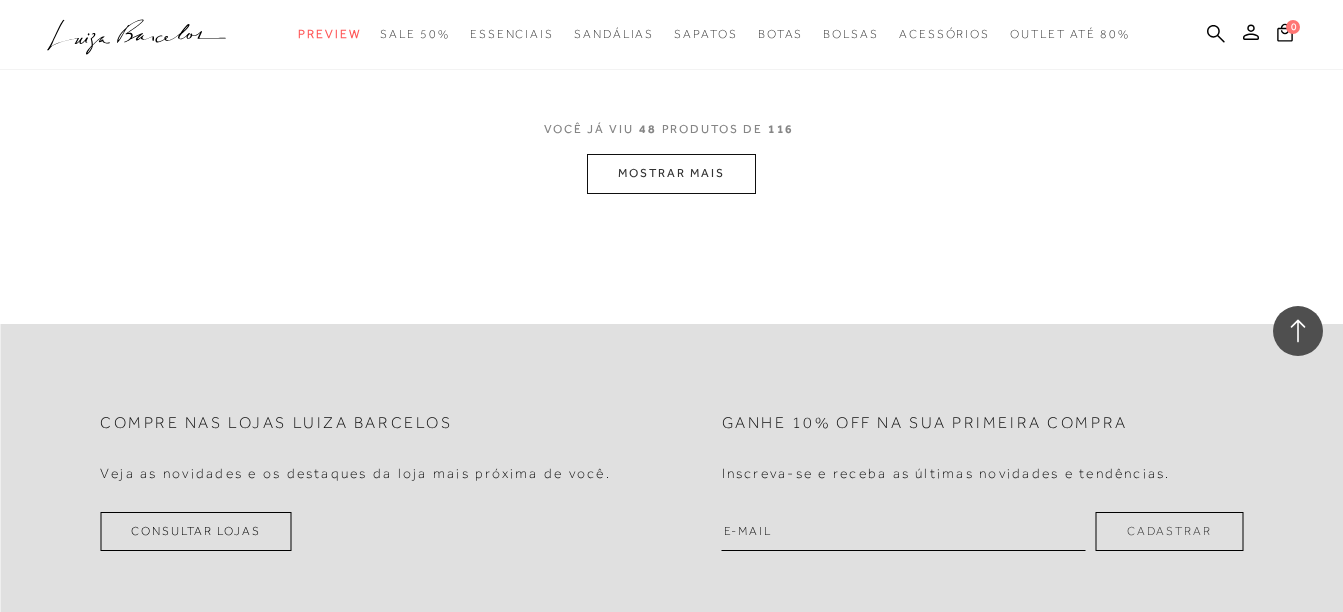 click on "MOSTRAR MAIS" at bounding box center (671, 173) 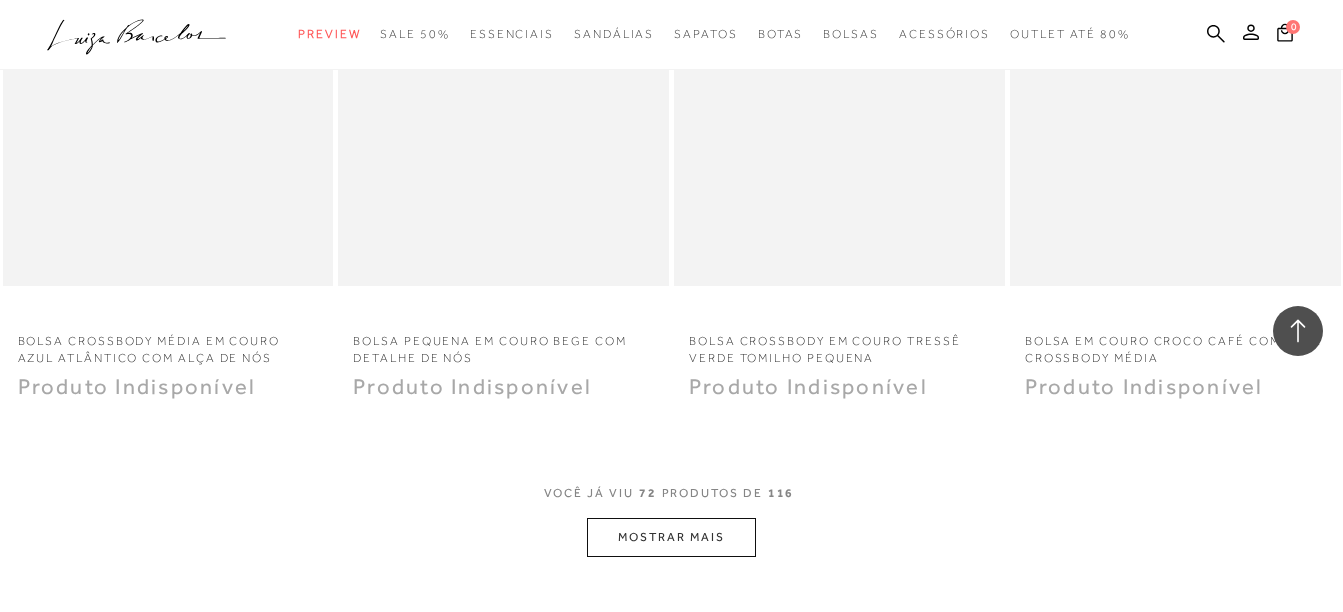 scroll, scrollTop: 15480, scrollLeft: 0, axis: vertical 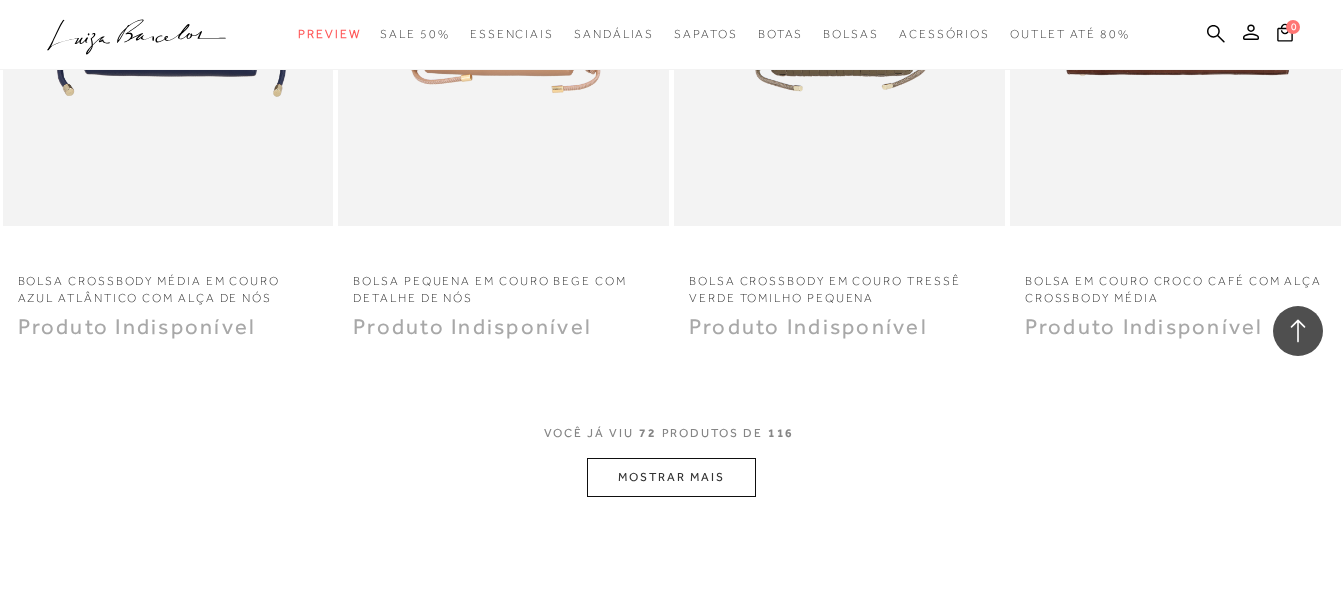 click on "MOSTRAR MAIS" at bounding box center (671, 477) 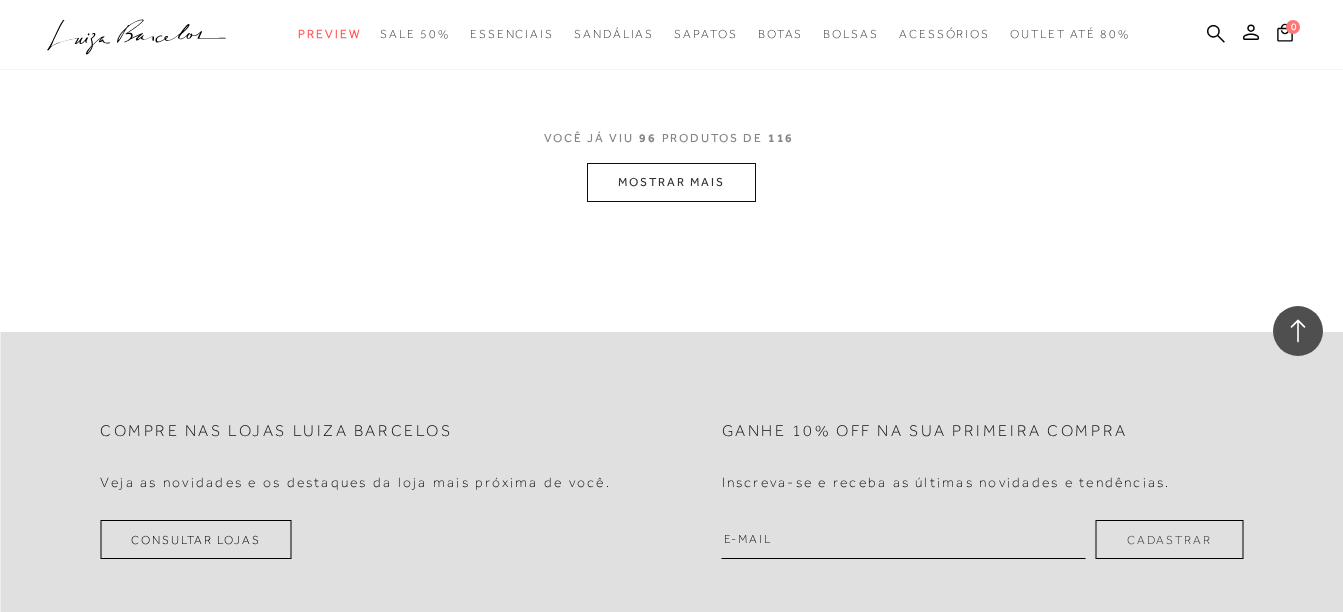 scroll, scrollTop: 19600, scrollLeft: 0, axis: vertical 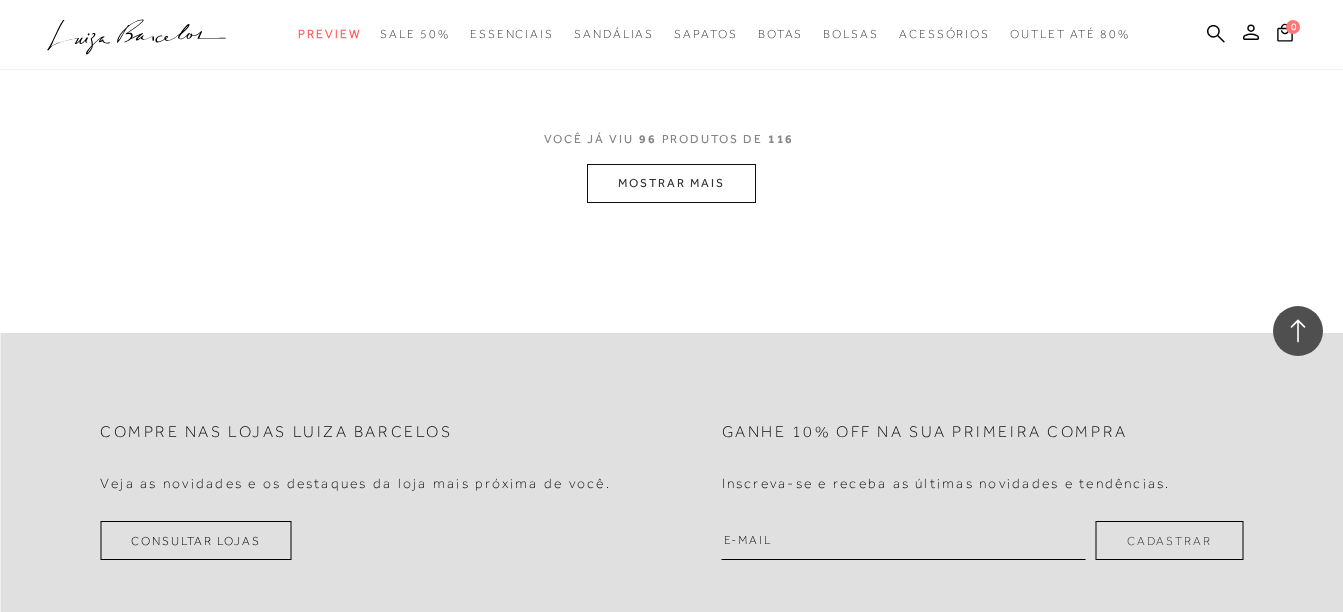 click on "MOSTRAR MAIS" at bounding box center (671, 183) 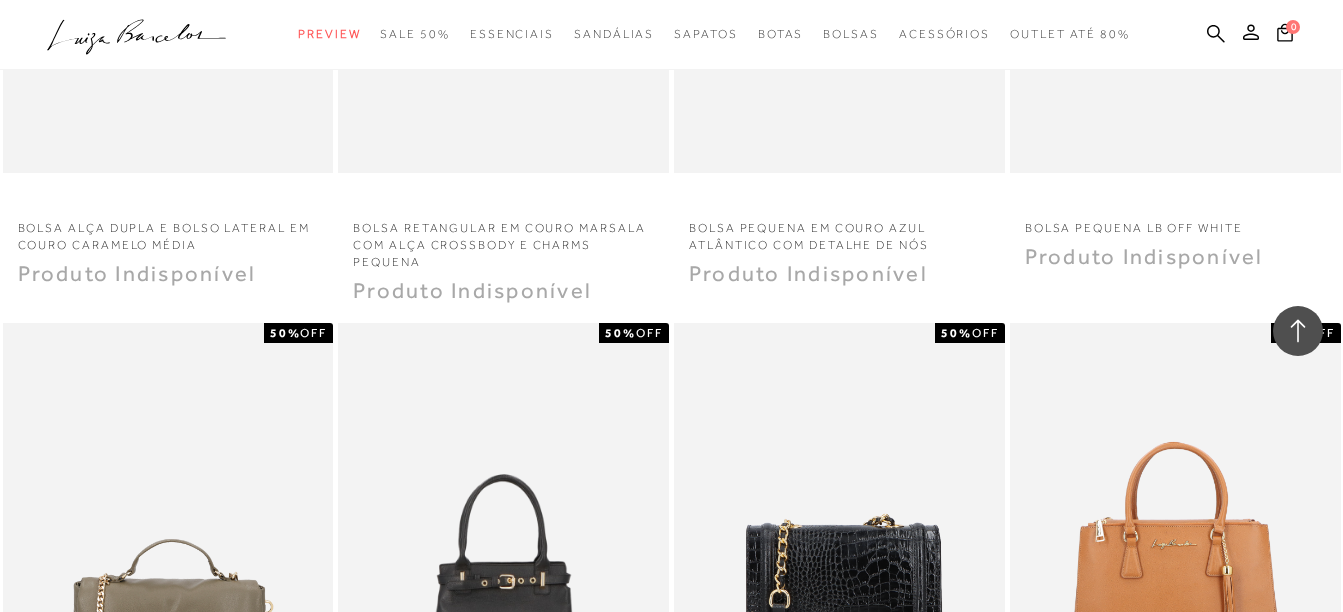 scroll, scrollTop: 21840, scrollLeft: 0, axis: vertical 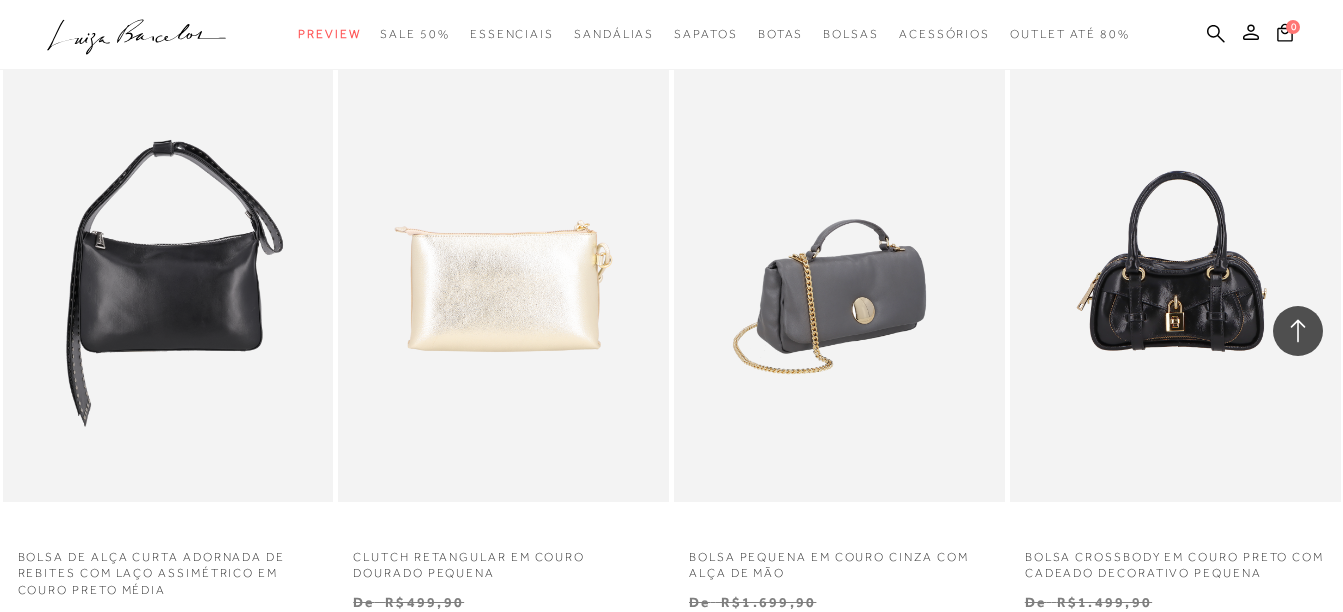 click at bounding box center (840, 253) 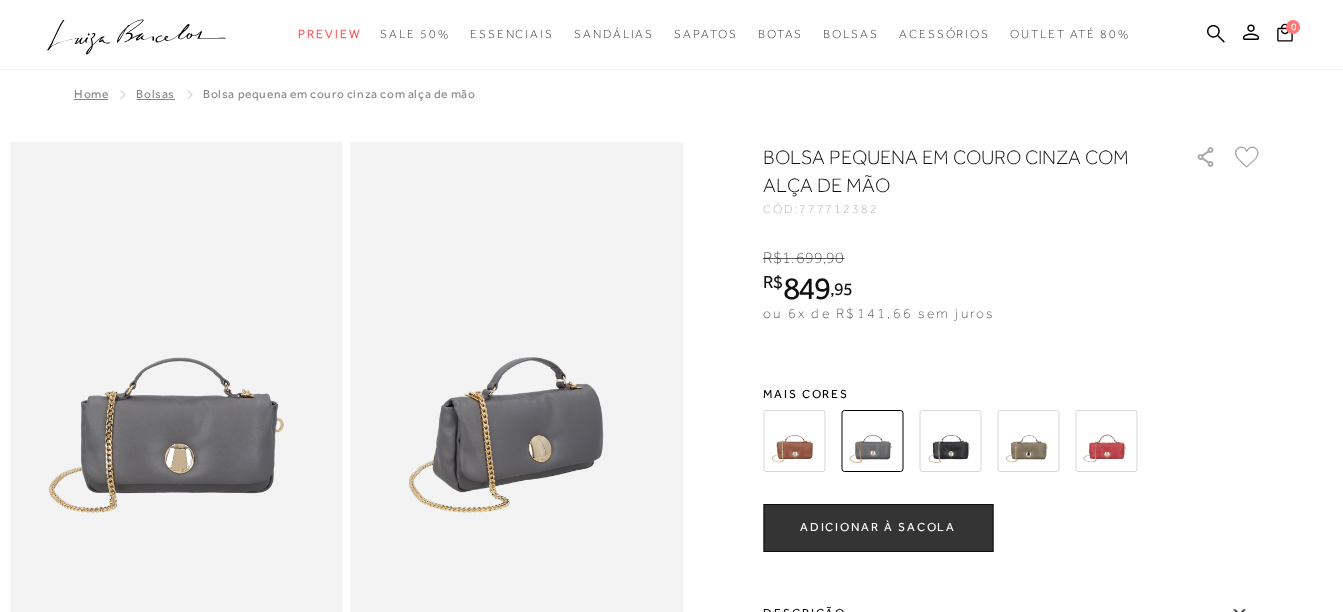 scroll, scrollTop: 0, scrollLeft: 0, axis: both 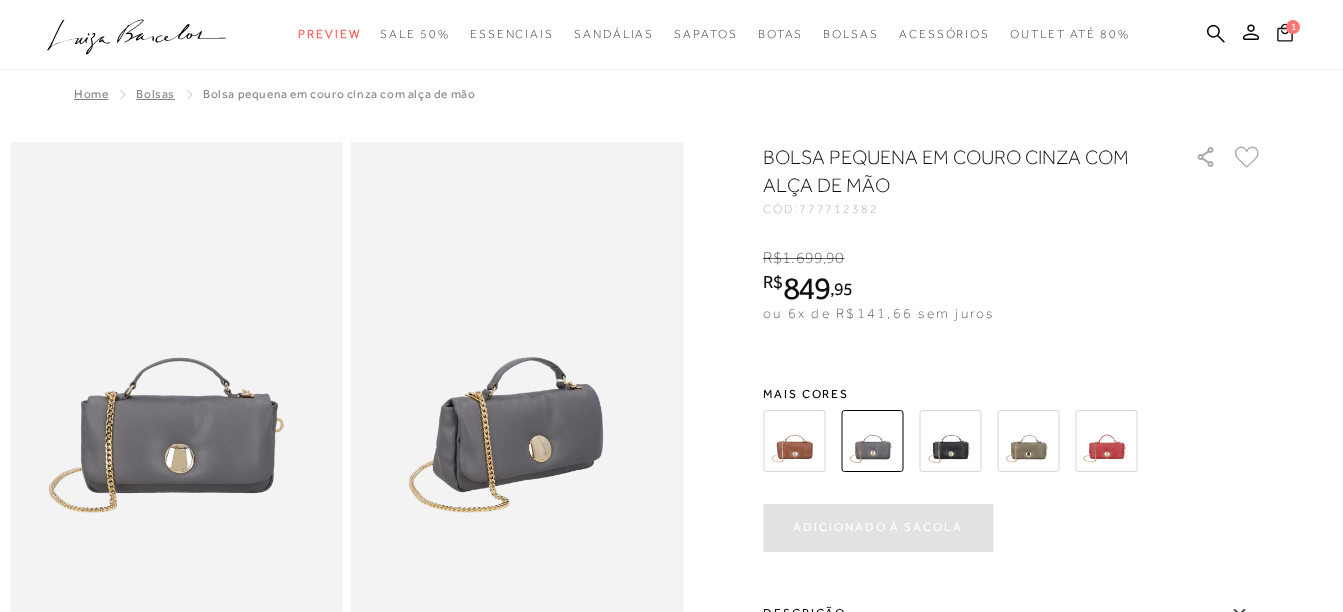 click on "1" at bounding box center (1294, 24) 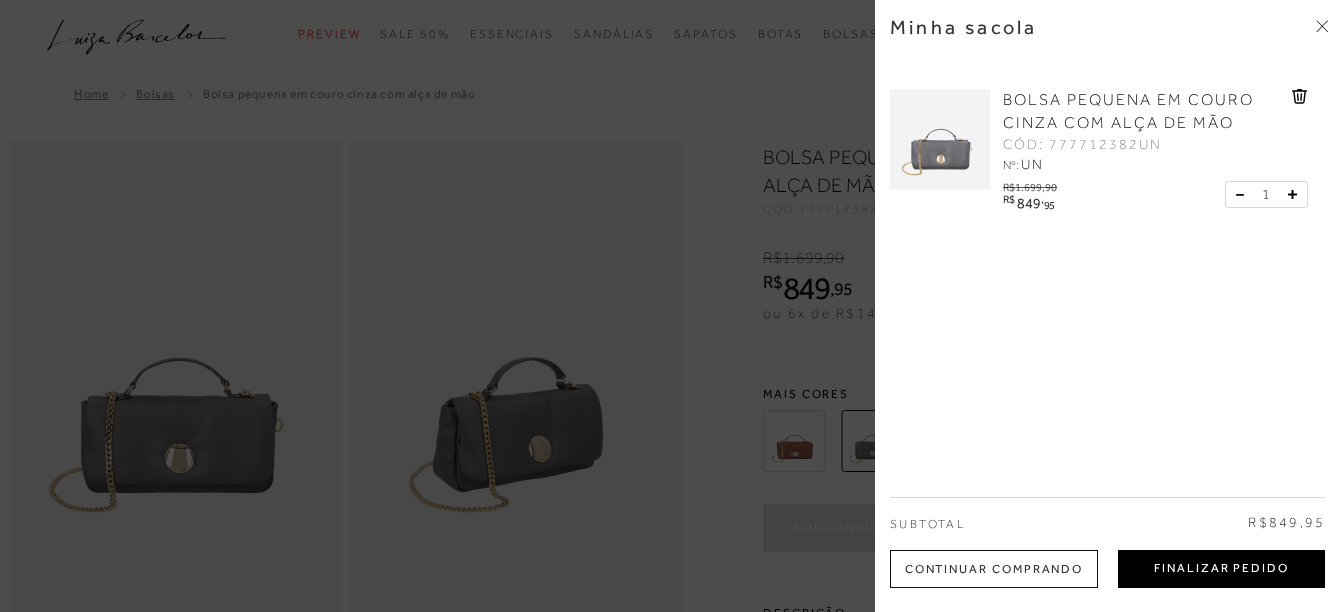 click on "Finalizar Pedido" at bounding box center [1221, 569] 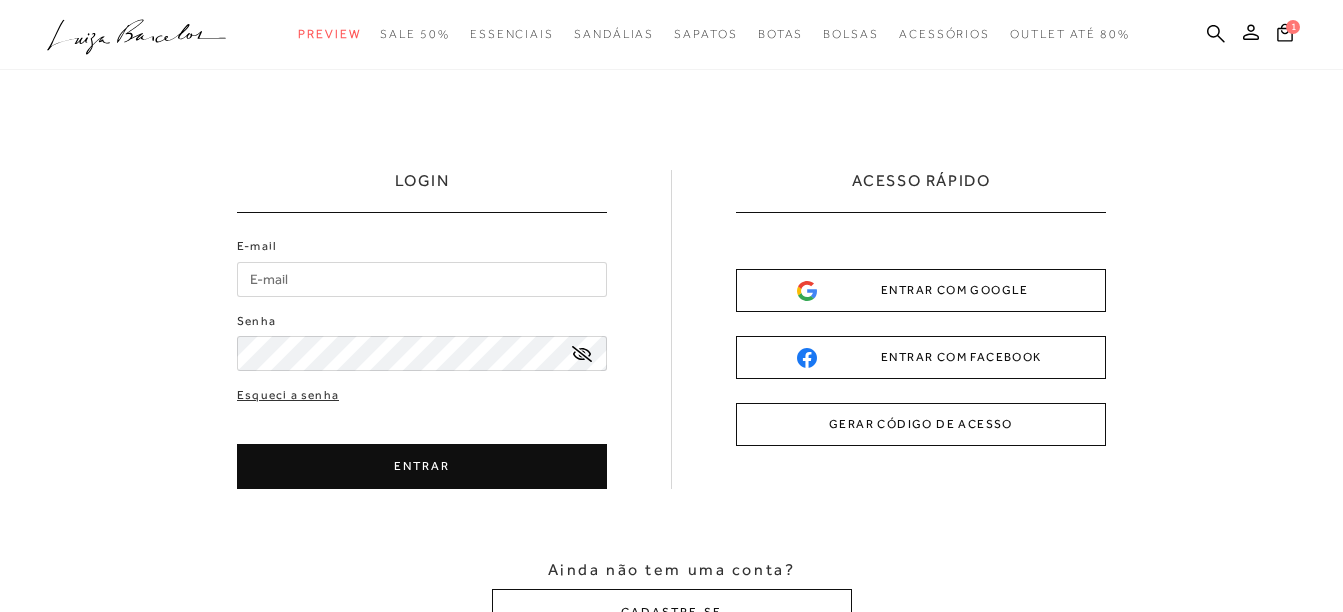 scroll, scrollTop: 0, scrollLeft: 0, axis: both 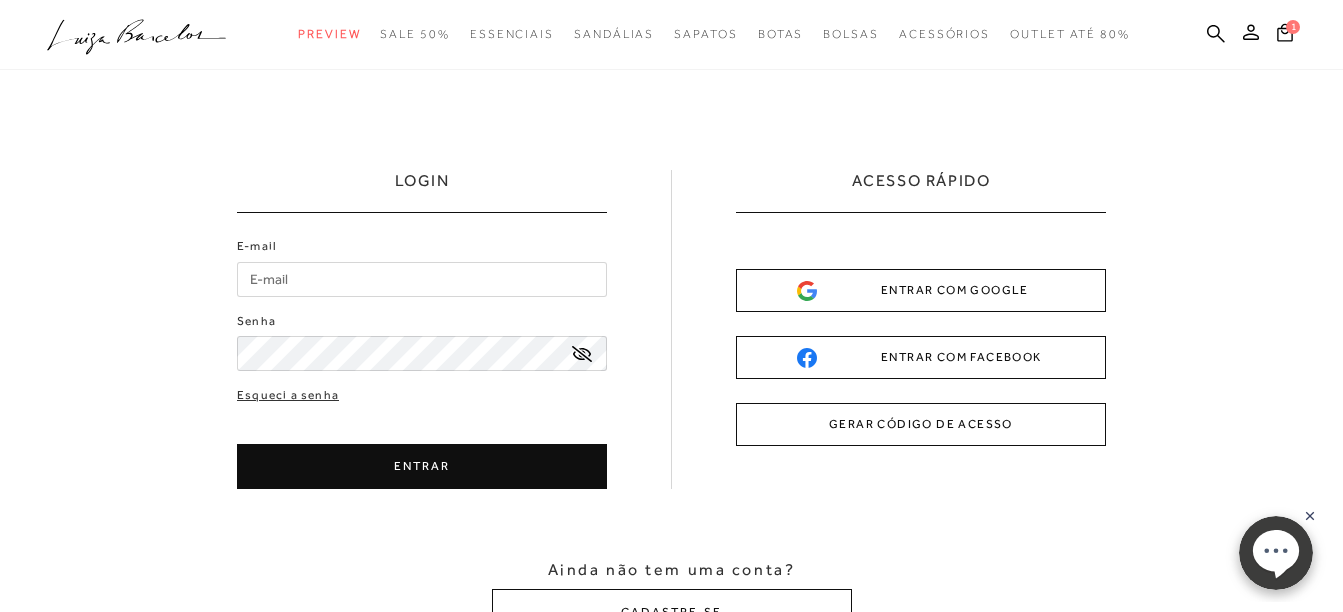 click on "E-mail" at bounding box center (422, 279) 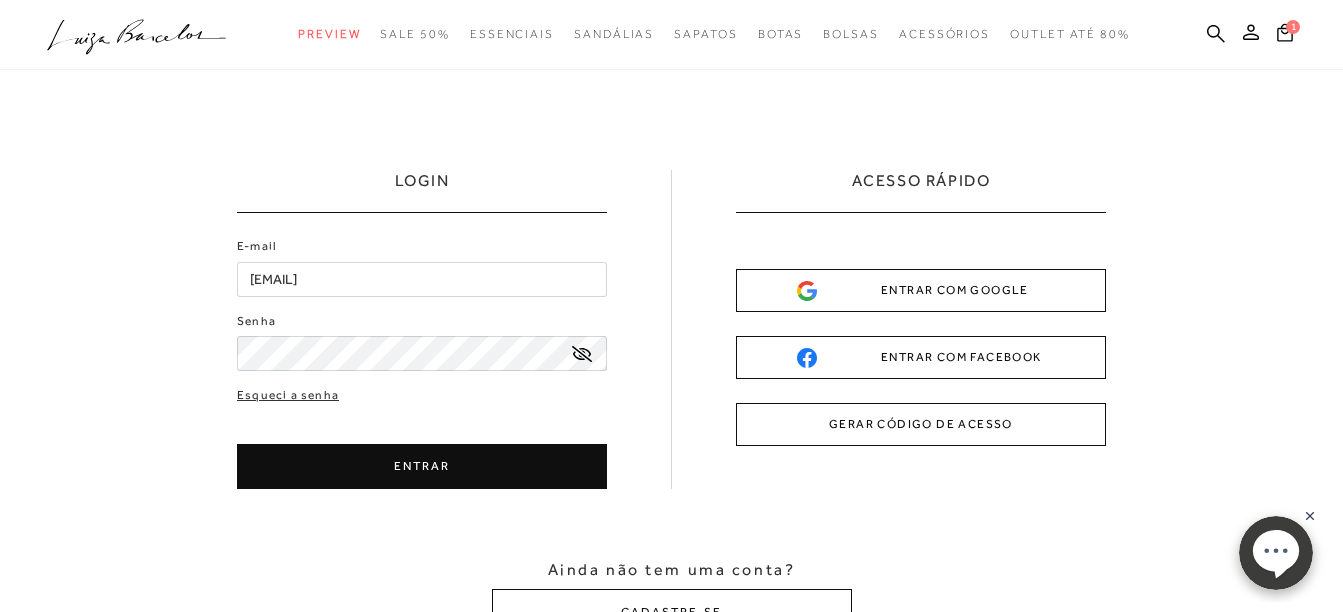 click 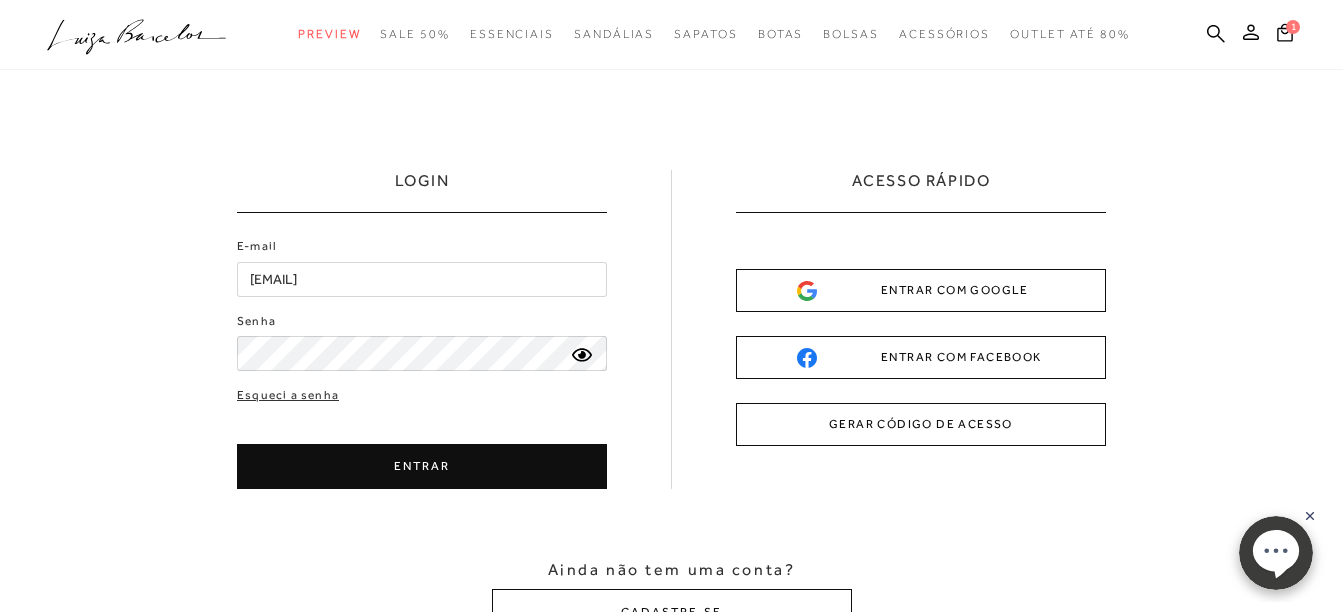 click on "ENTRAR" at bounding box center [422, 466] 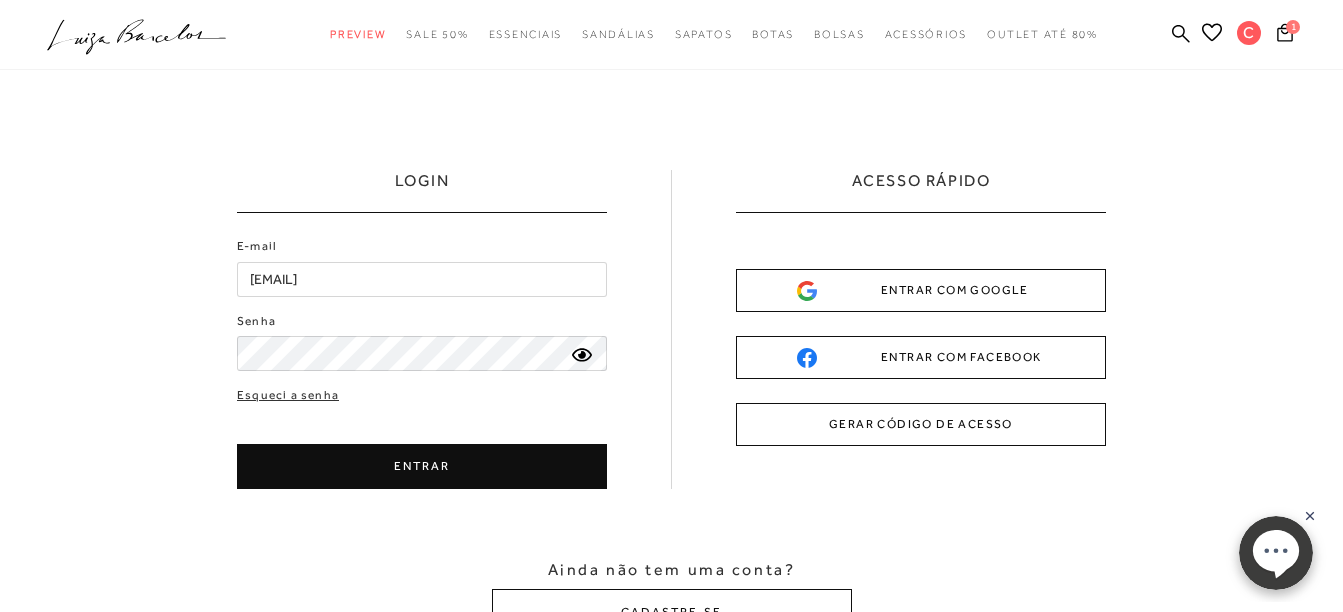 click on "ENTRAR" at bounding box center [422, 466] 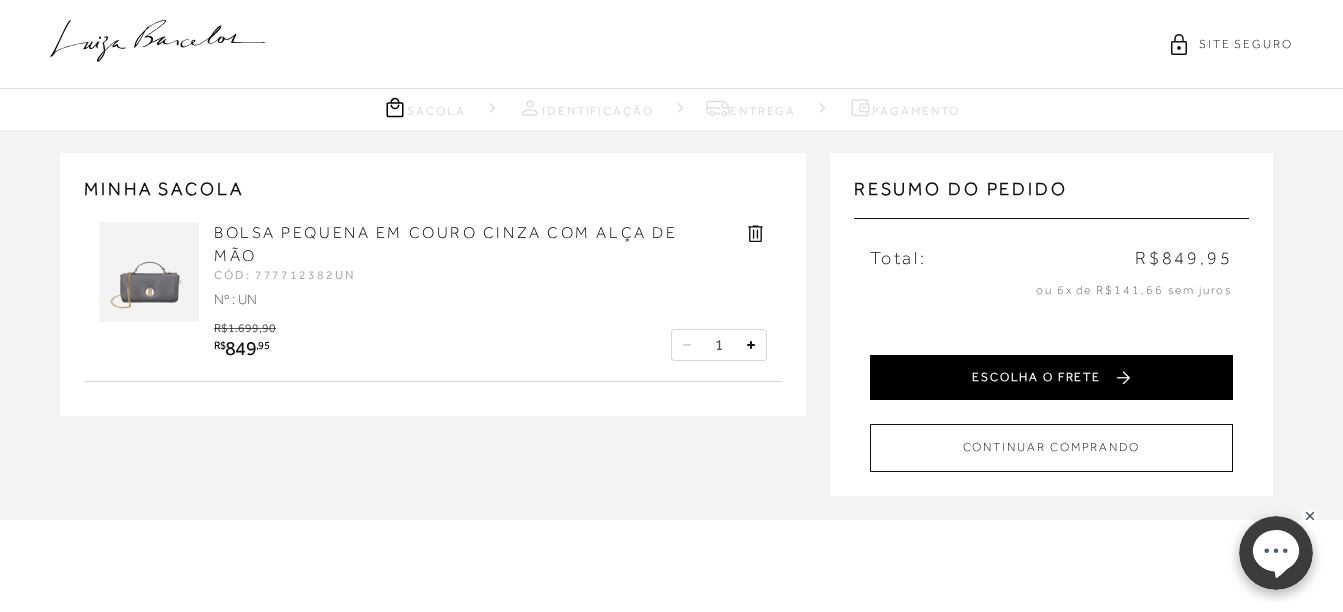 click on "ESCOLHA O FRETE" at bounding box center [1051, 377] 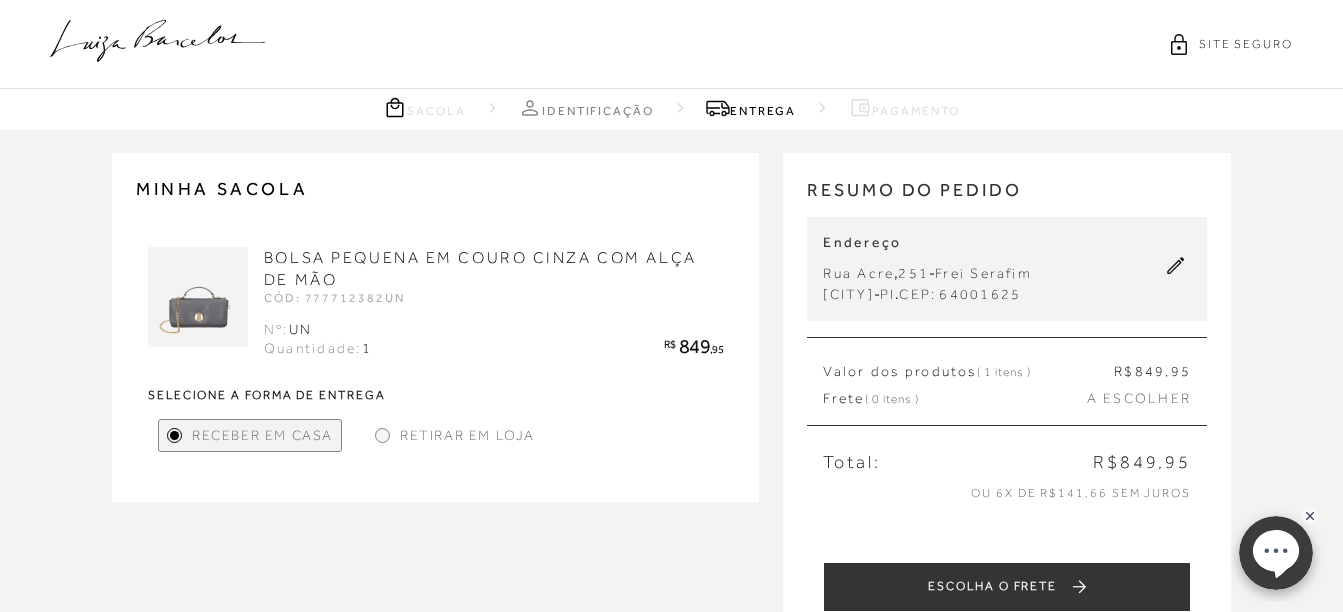 scroll, scrollTop: 40, scrollLeft: 0, axis: vertical 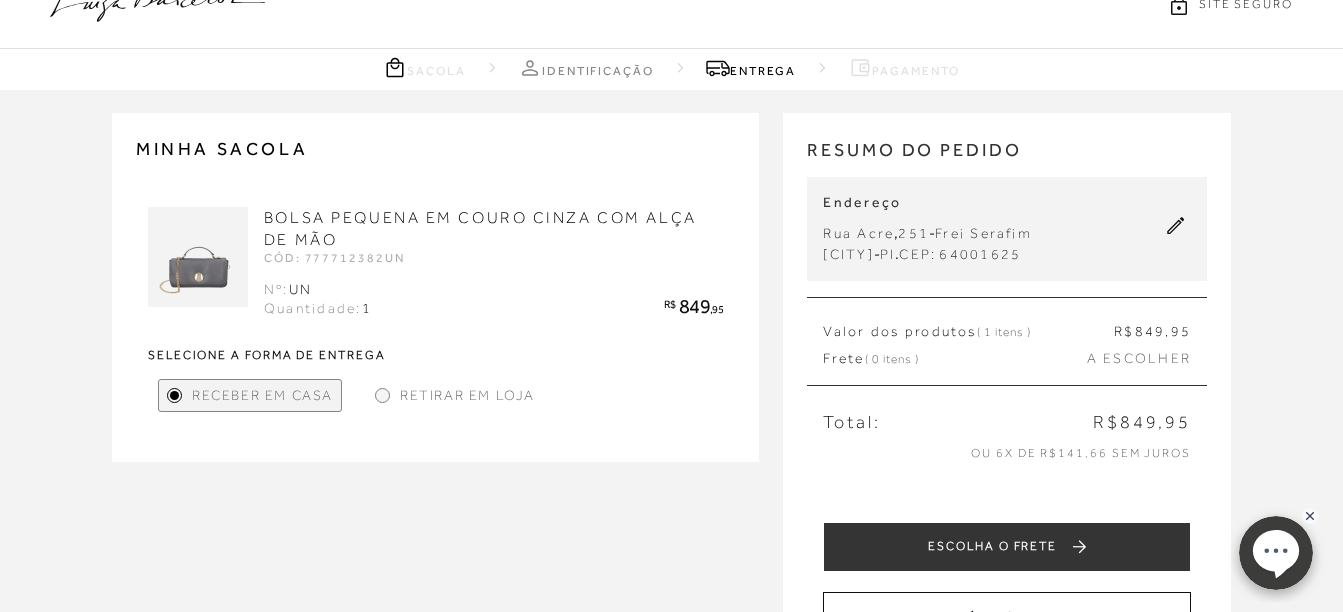 click on "Retirar em Loja" at bounding box center (455, 395) 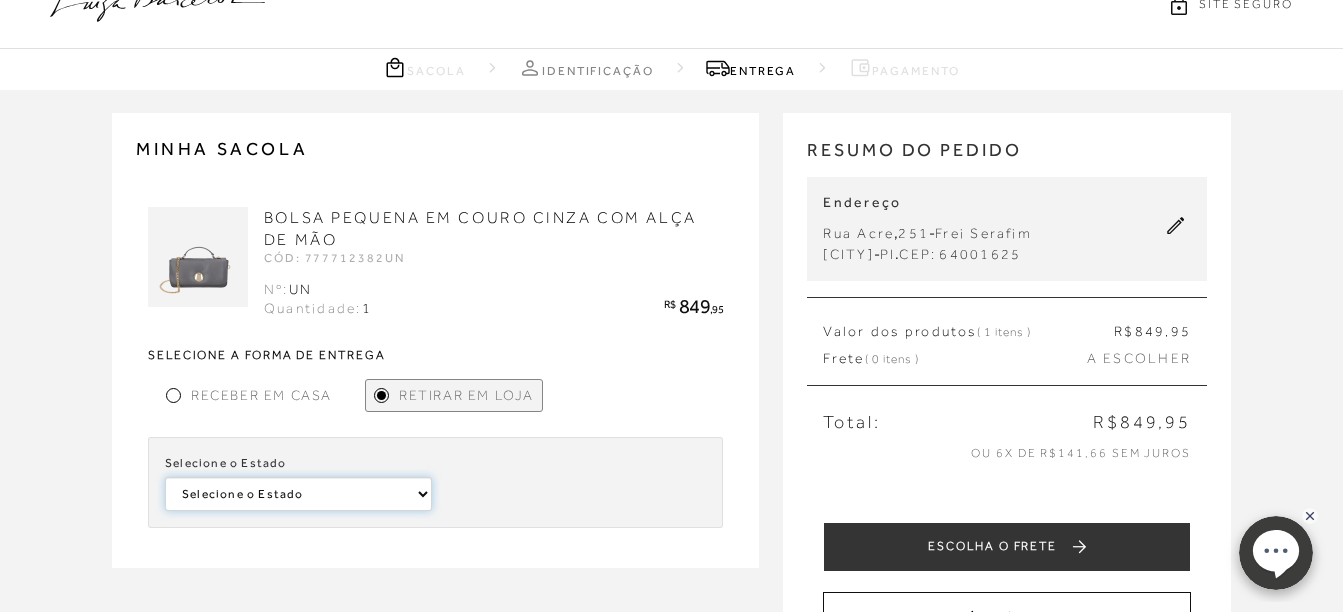 click on "Selecione o Estado [STATE]" at bounding box center (298, 494) 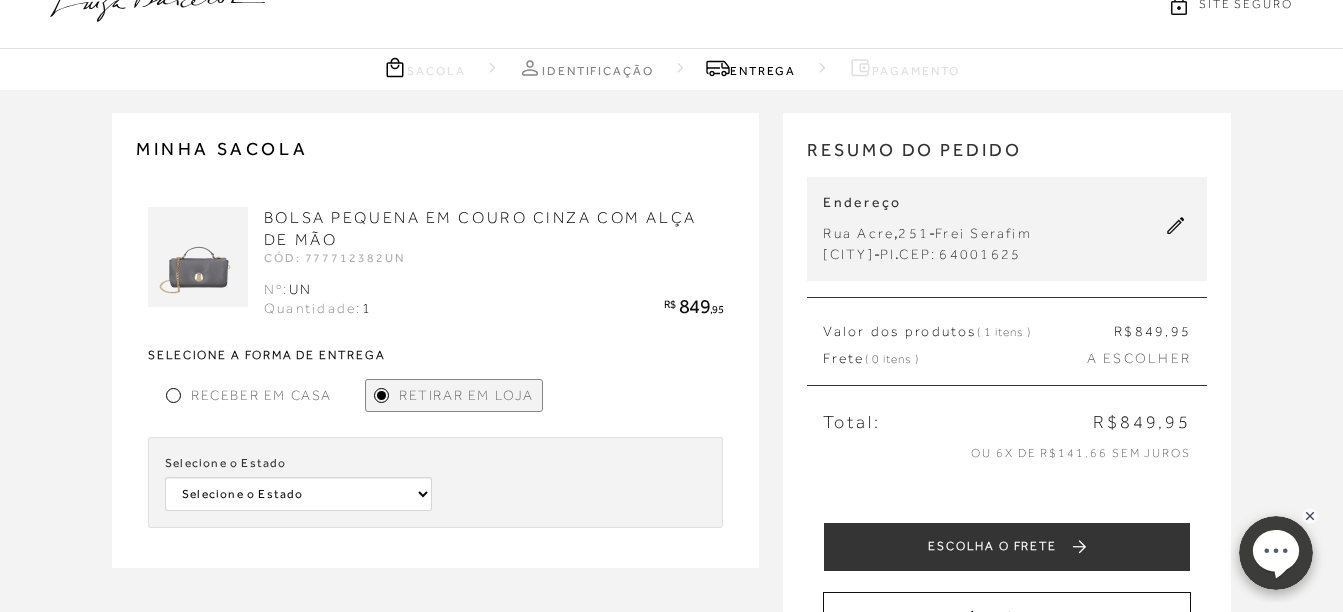 click at bounding box center [173, 395] 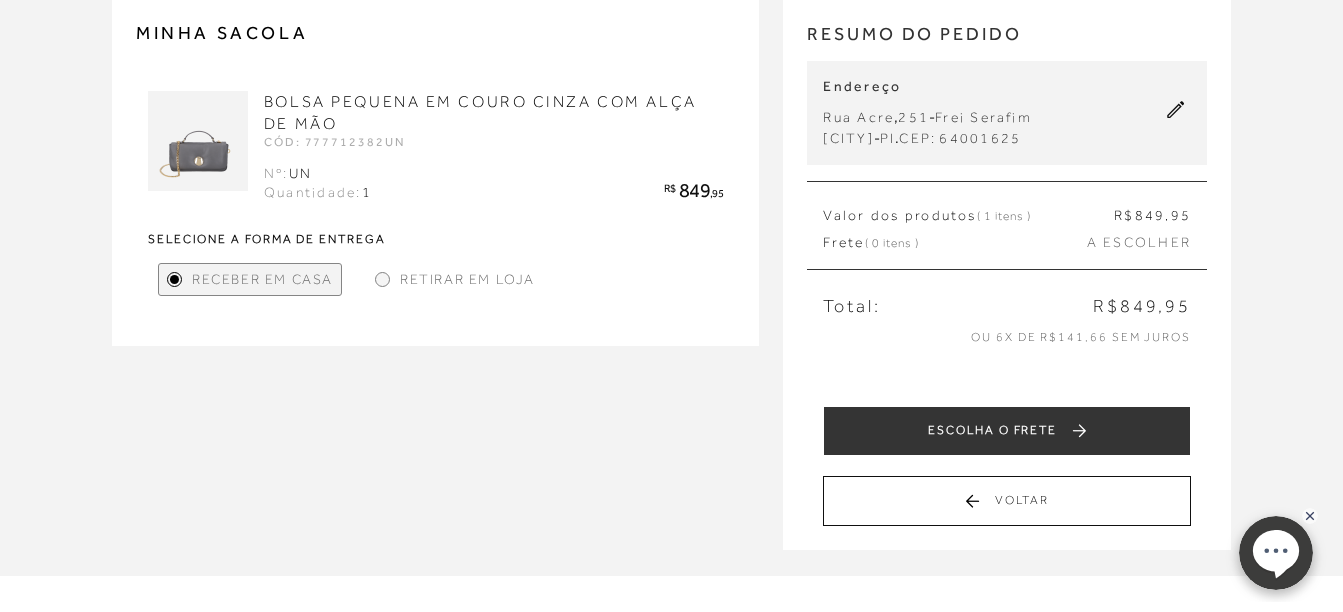 scroll, scrollTop: 160, scrollLeft: 0, axis: vertical 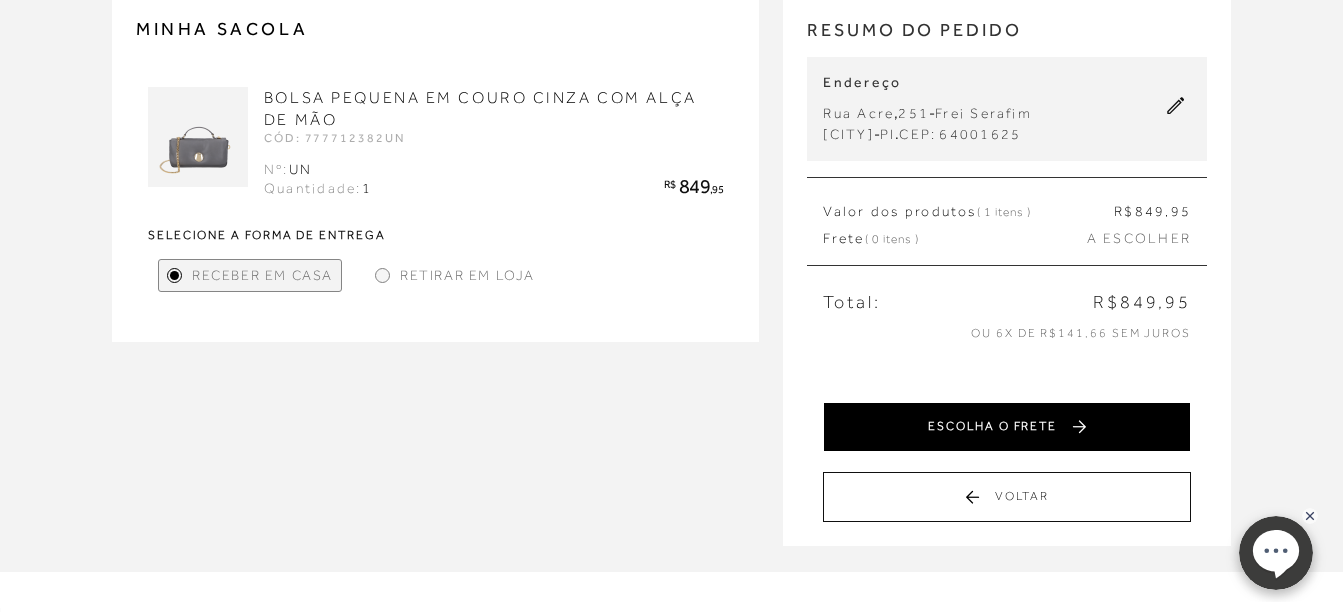click on "ESCOLHA O FRETE" at bounding box center [1007, 427] 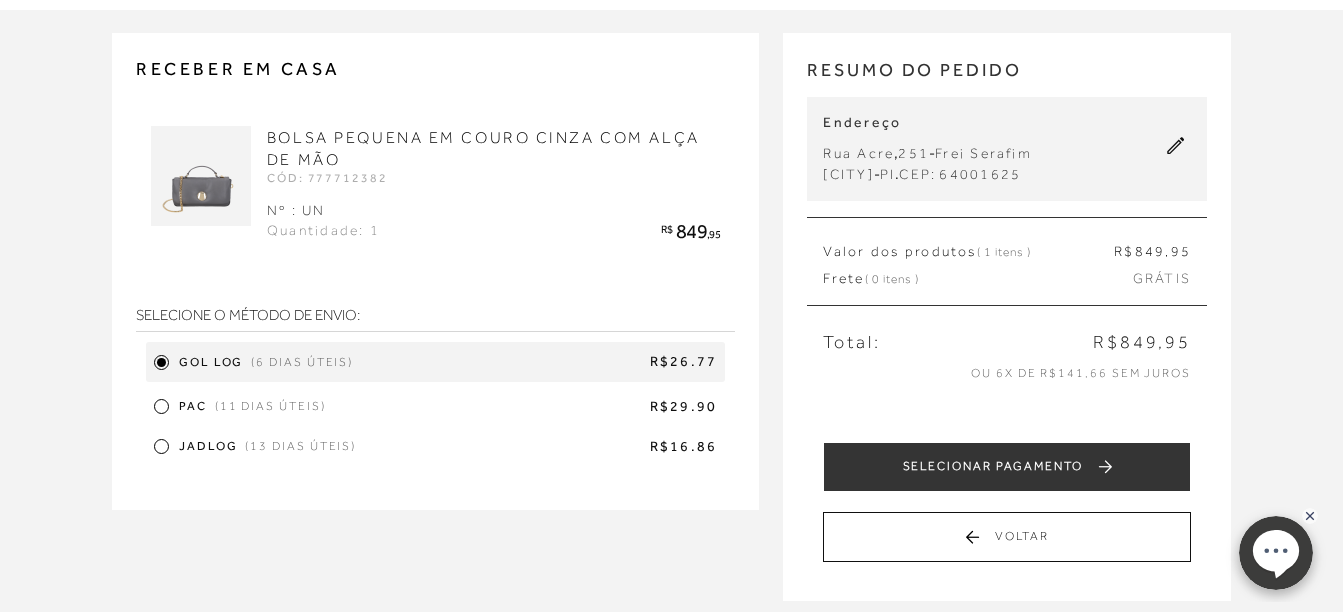 scroll, scrollTop: 160, scrollLeft: 0, axis: vertical 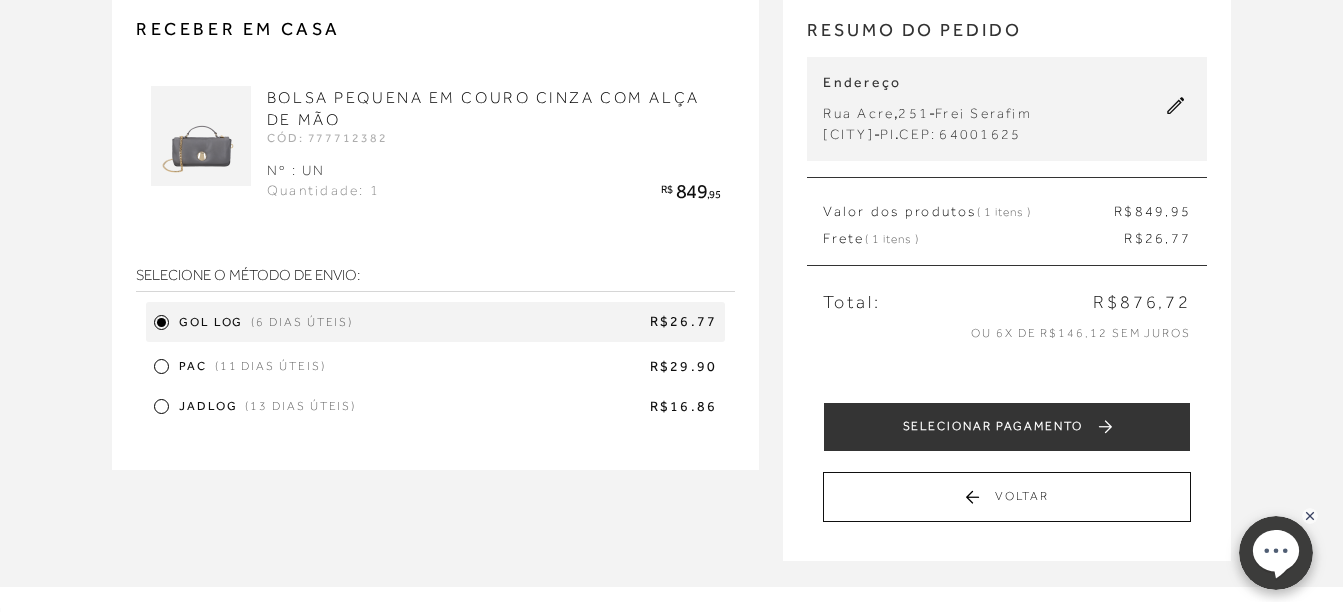click at bounding box center [161, 406] 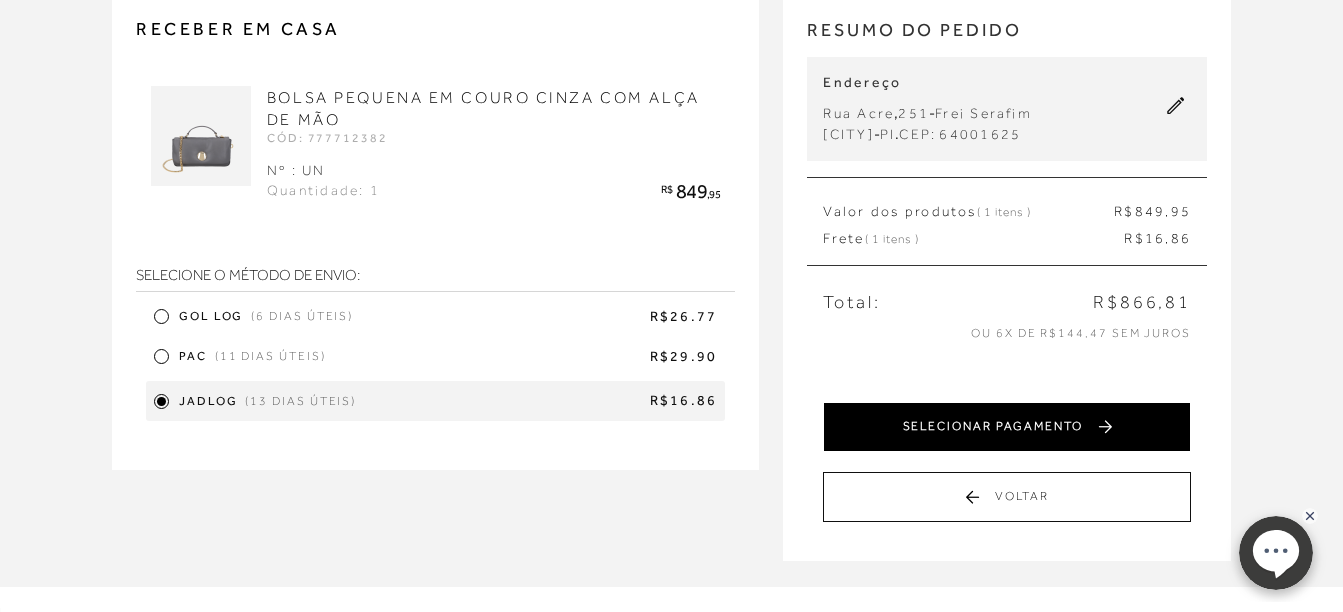 click on "SELECIONAR PAGAMENTO" at bounding box center (1007, 427) 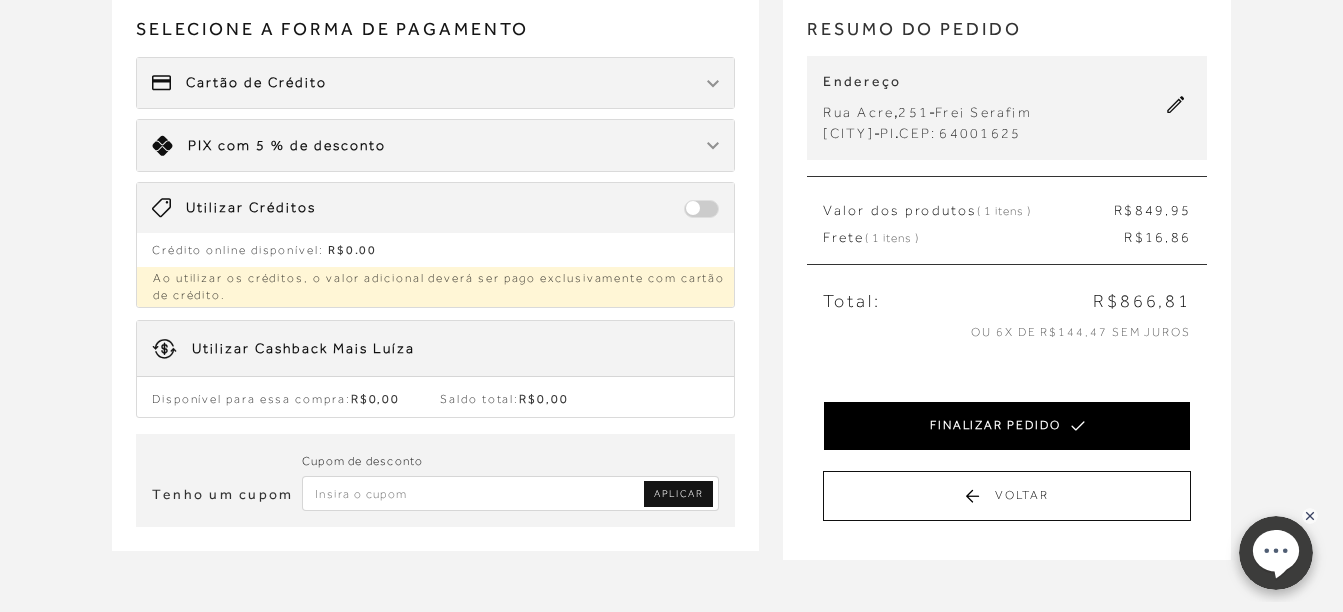 scroll, scrollTop: 160, scrollLeft: 0, axis: vertical 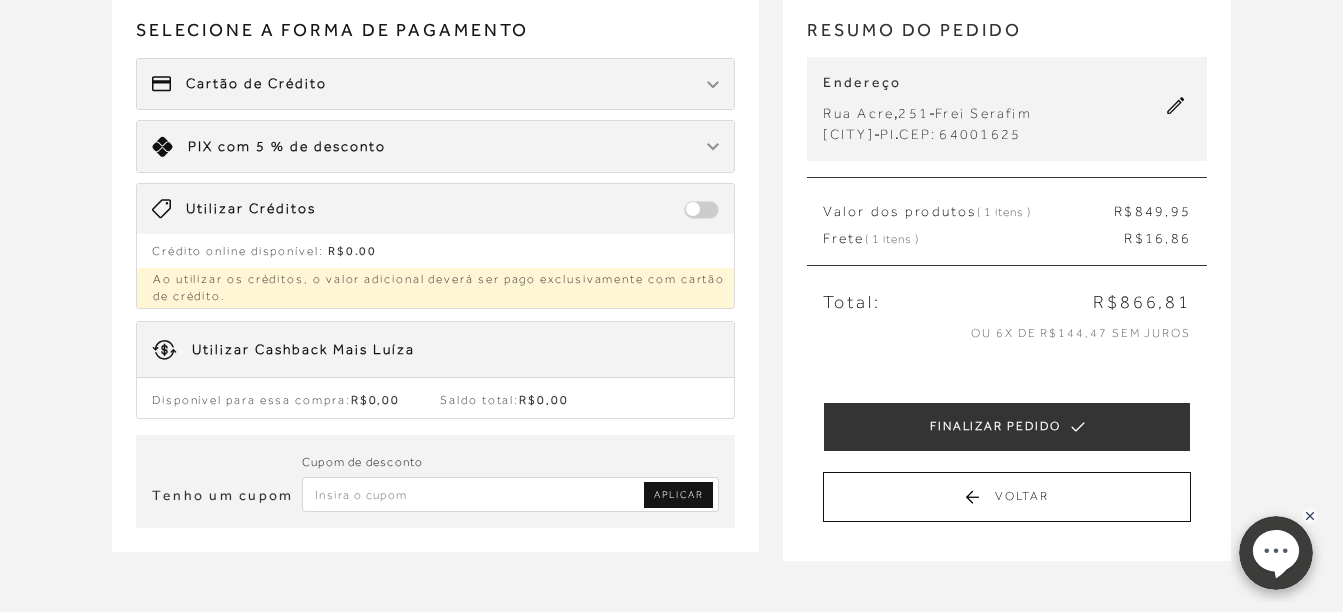 click on "Cartão de Crédito" at bounding box center [436, 84] 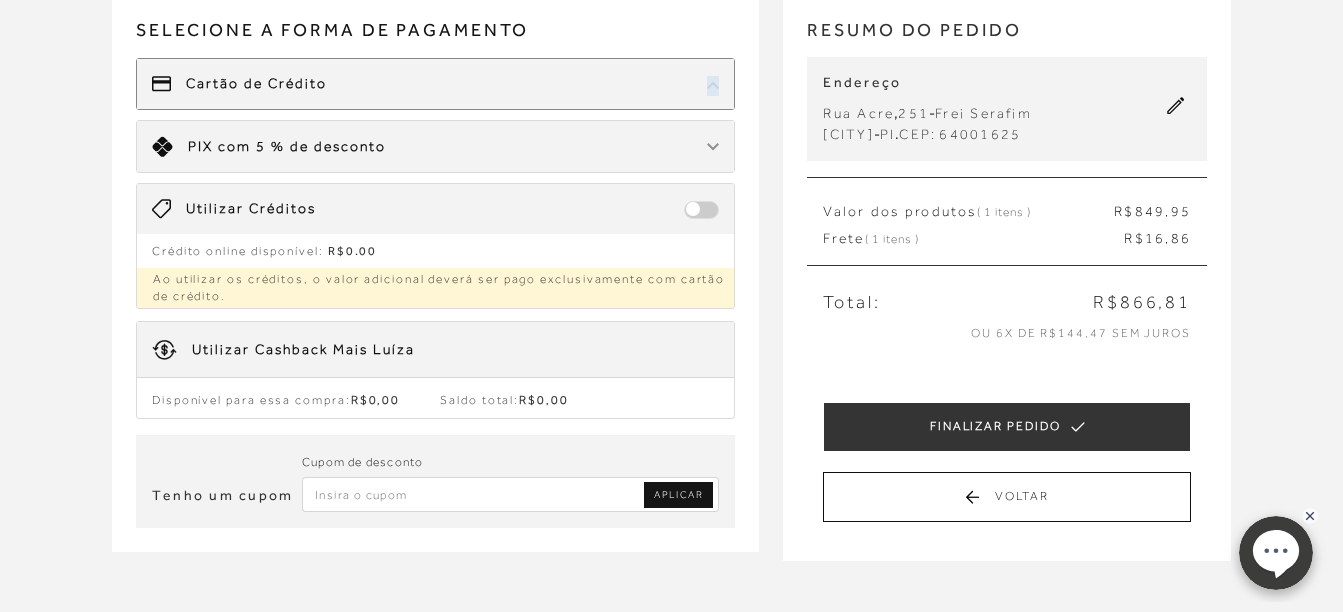 click on "Cartão de Crédito" at bounding box center (436, 84) 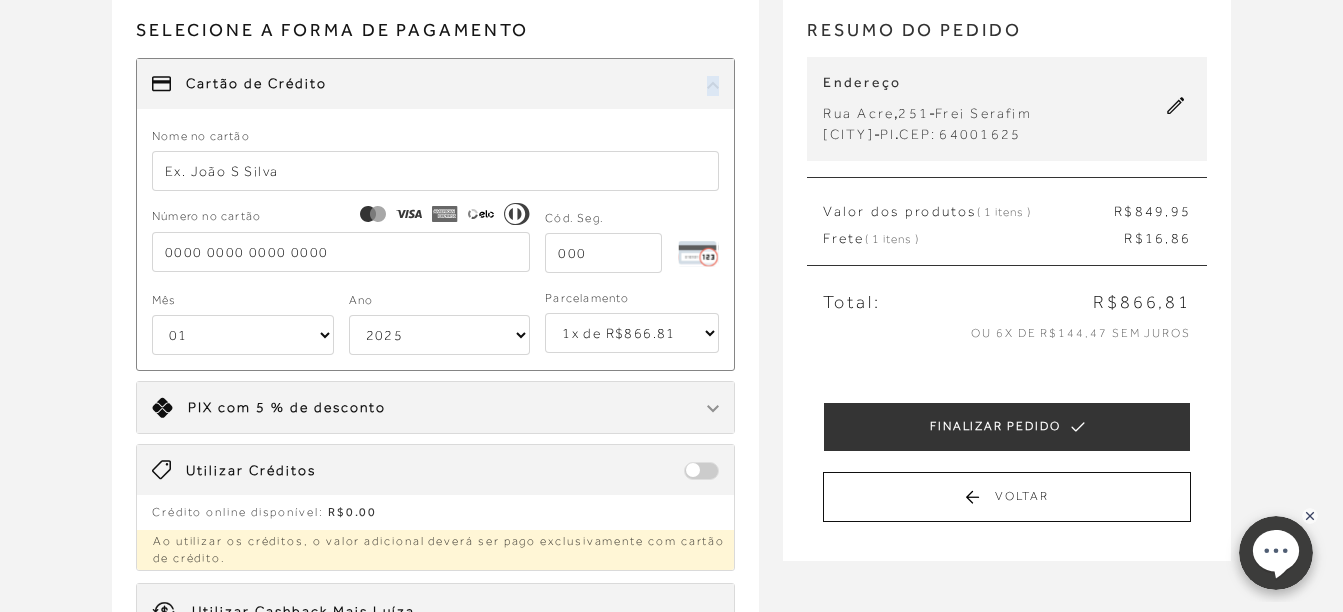 click on "1x de R$866.81 2x de R$433.41 sem juros 3x de R$288.94 sem juros 4x de R$216.71 sem juros 5x de R$173.37 sem juros 6x de R$144.47 sem juros" at bounding box center [632, 333] 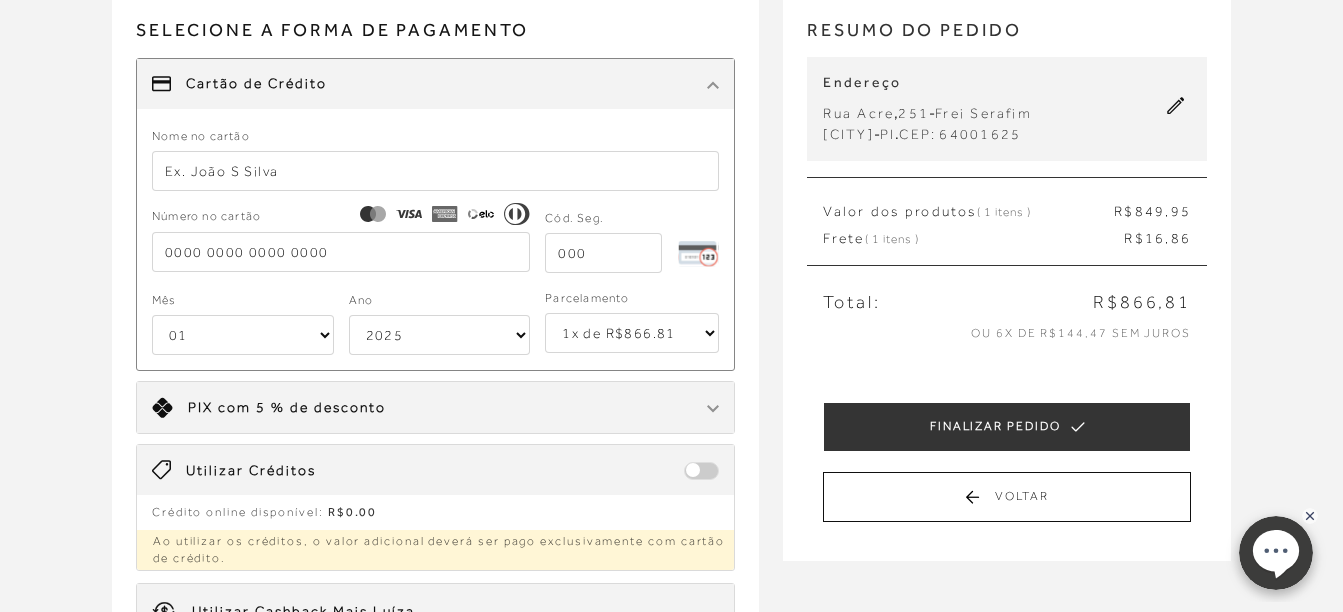 click at bounding box center [436, 171] 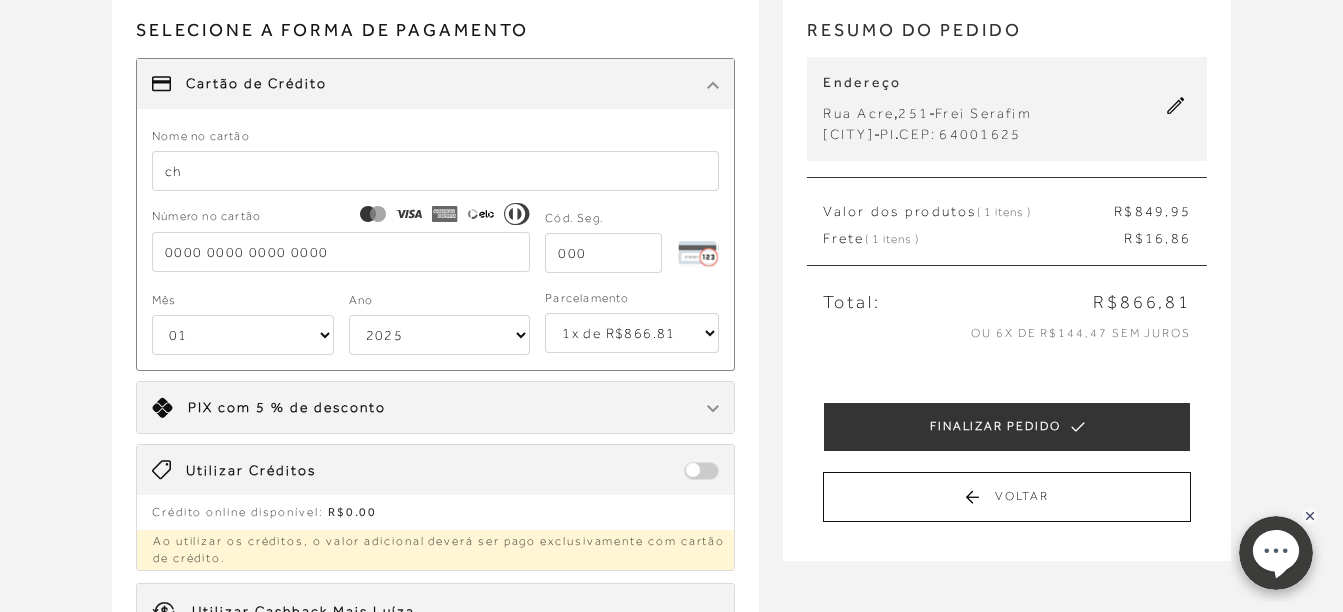 type on "c" 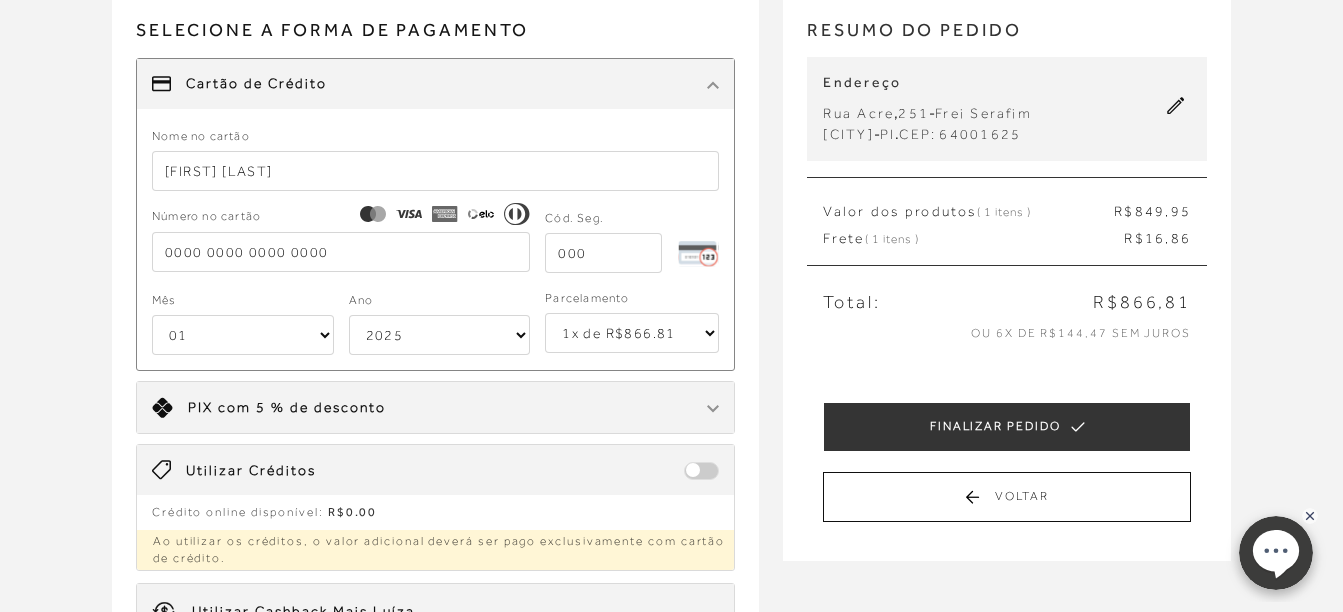 type on "[FIRST] [LAST]" 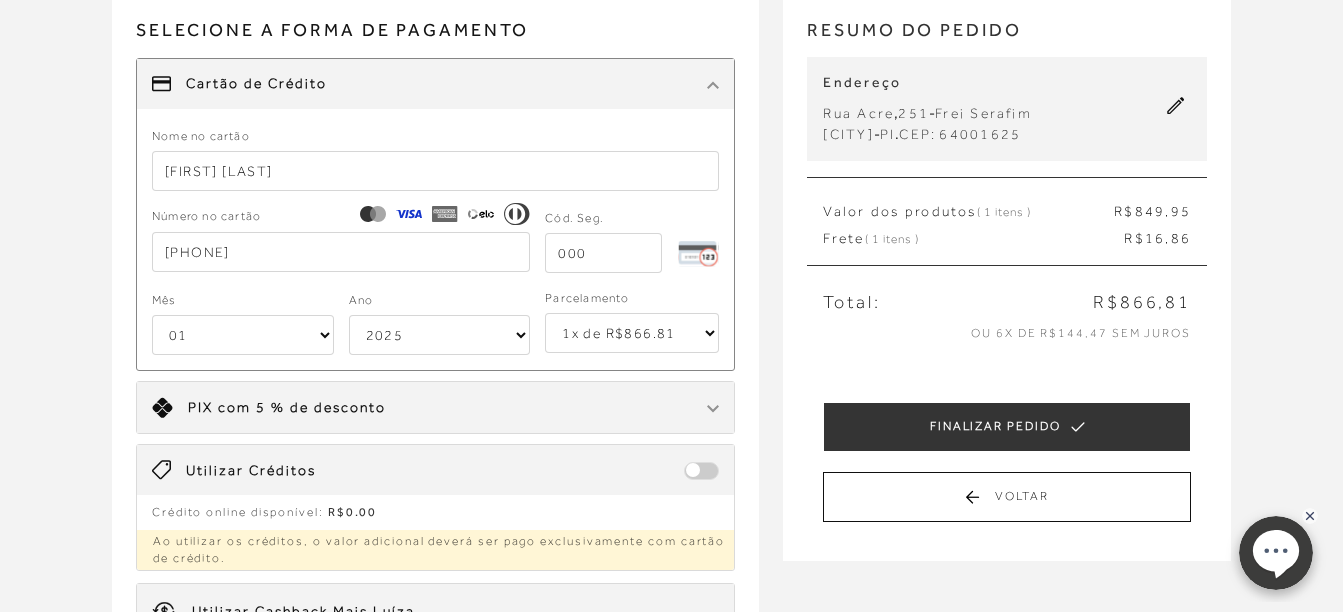 type on "[PHONE]" 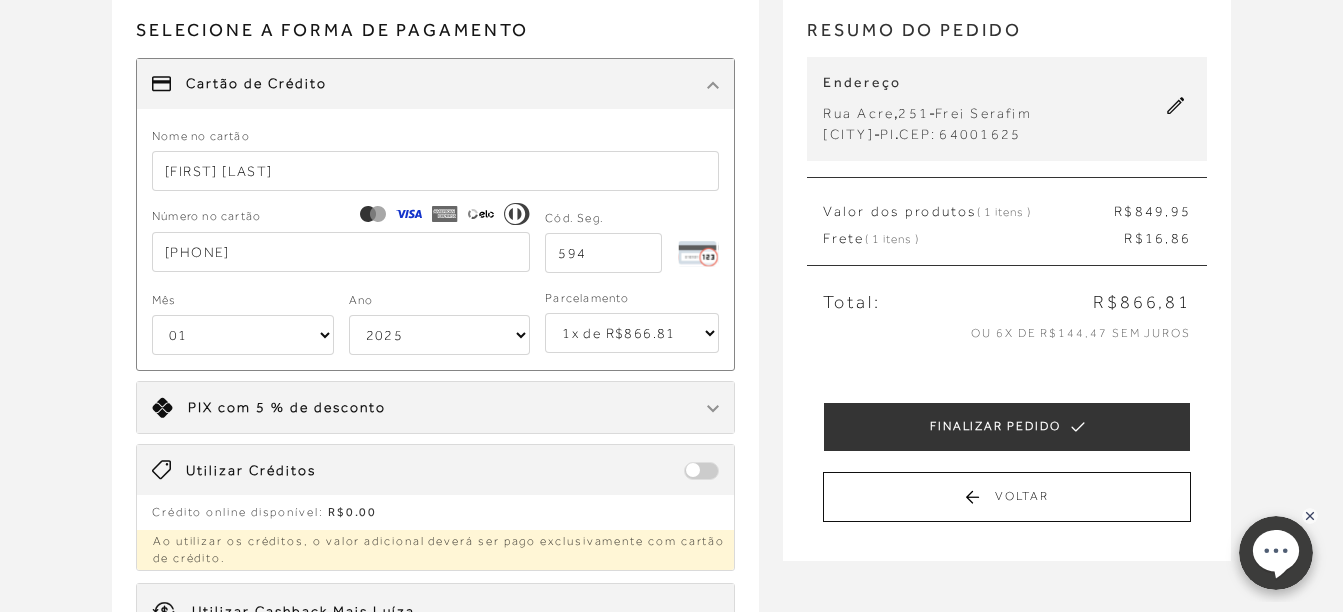 type on "594" 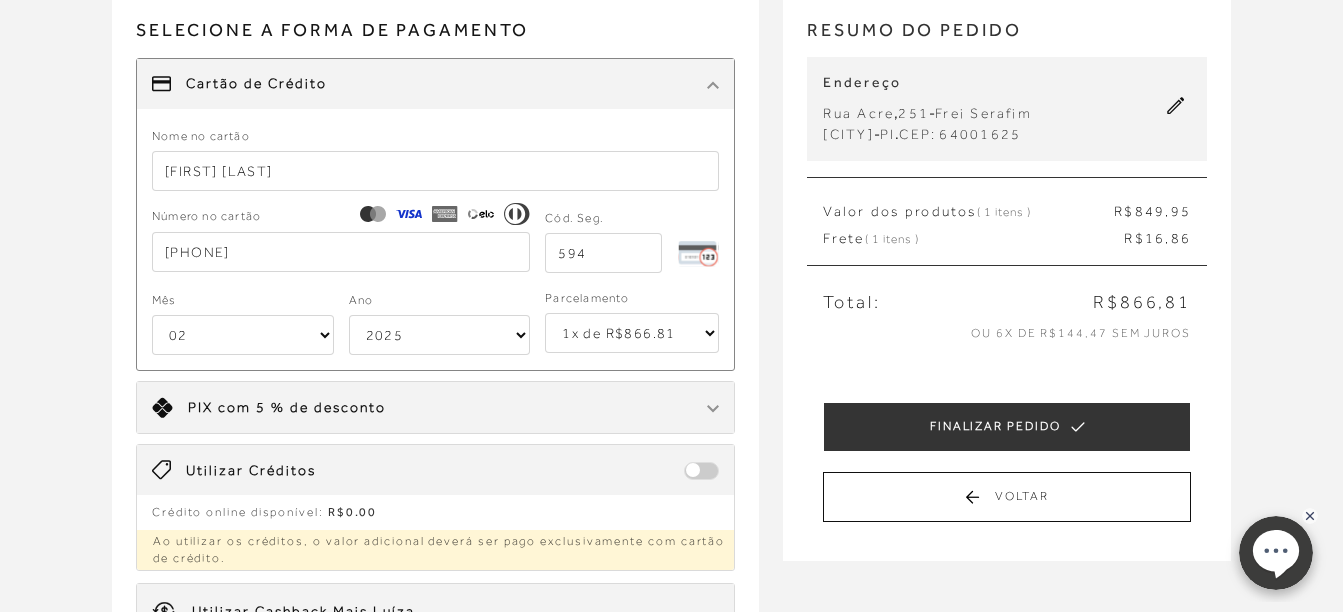click on "01 02 03 04 05 06 07 08 09 10 11 12" at bounding box center [243, 335] 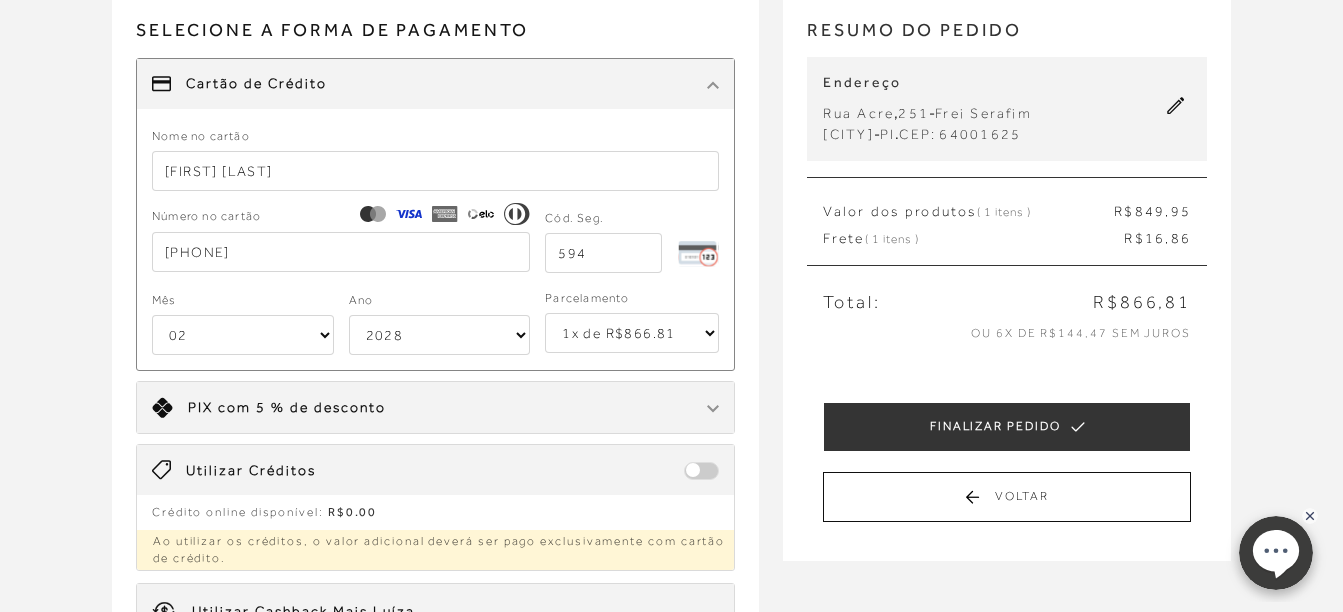 click on "2025 2026 2027 2028 2029 2030 2031 2032 2033 2034 2035 2036 2037 2038 2039 2040 2041 2042 2043 2044" at bounding box center (440, 335) 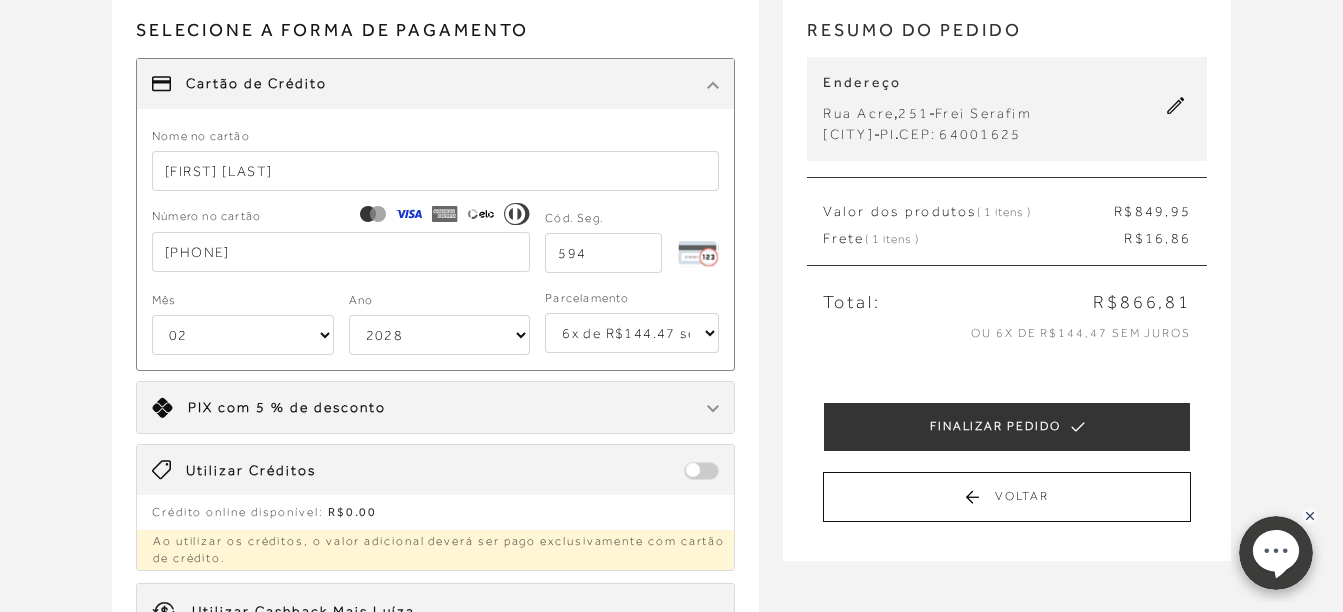 click on "1x de R$866.81 2x de R$433.41 sem juros 3x de R$288.94 sem juros 4x de R$216.71 sem juros 5x de R$173.37 sem juros 6x de R$144.47 sem juros" at bounding box center (632, 333) 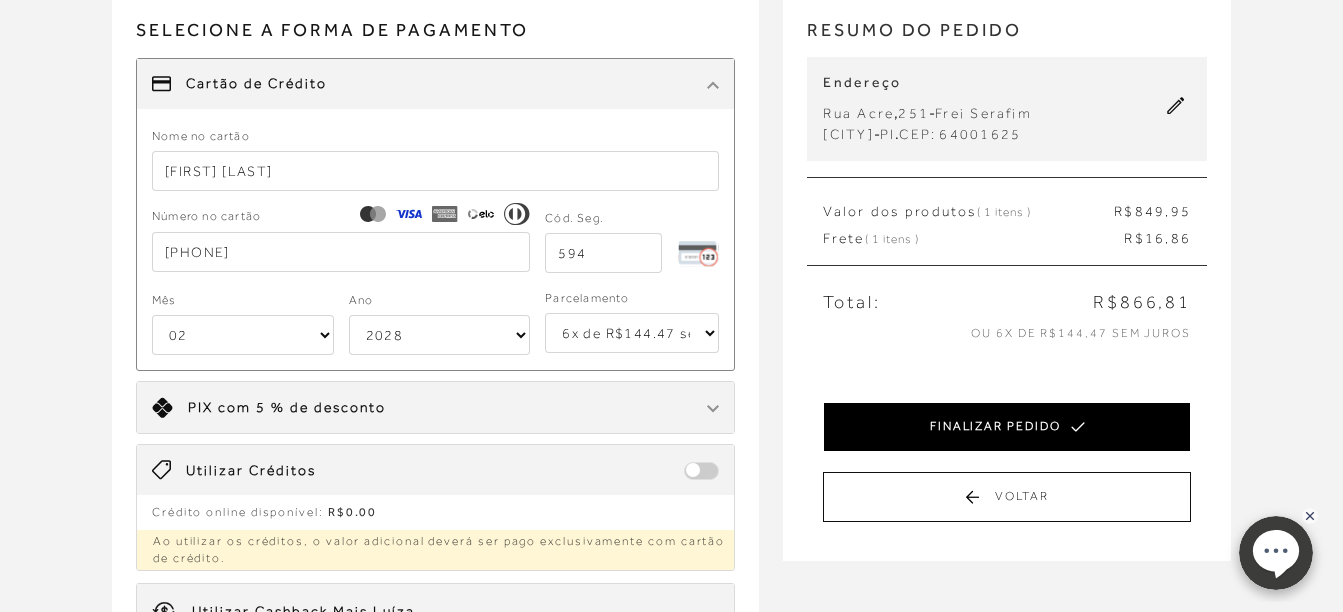 click on "FINALIZAR PEDIDO" at bounding box center (1007, 427) 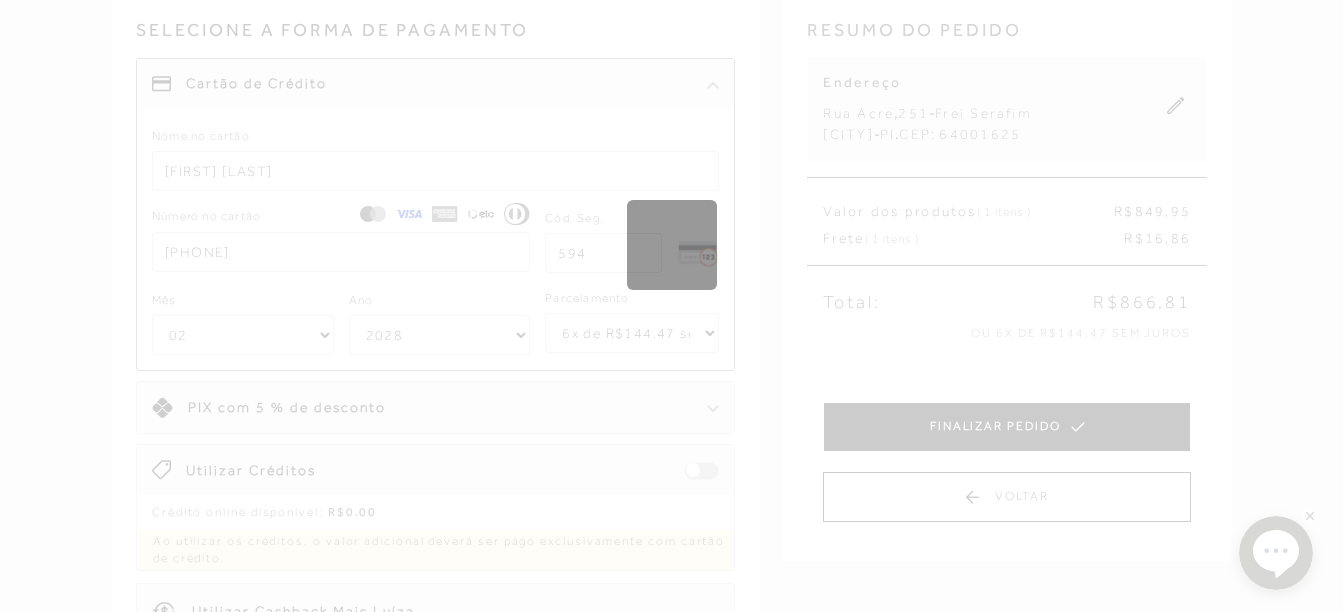 scroll, scrollTop: 0, scrollLeft: 0, axis: both 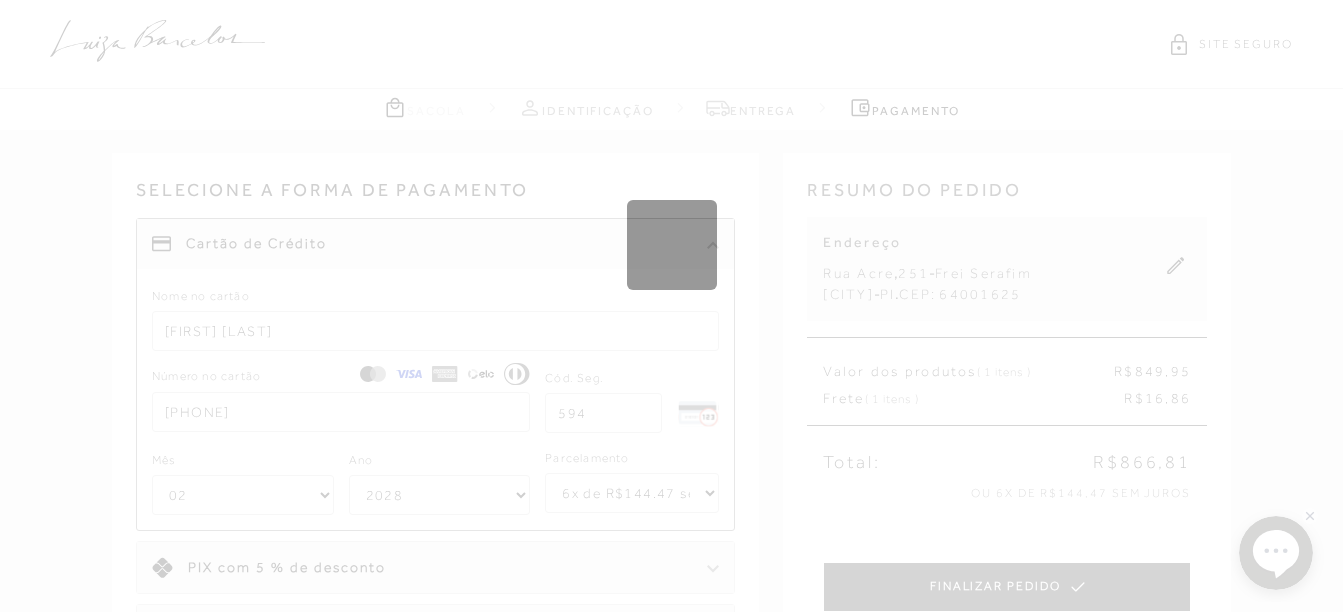 type 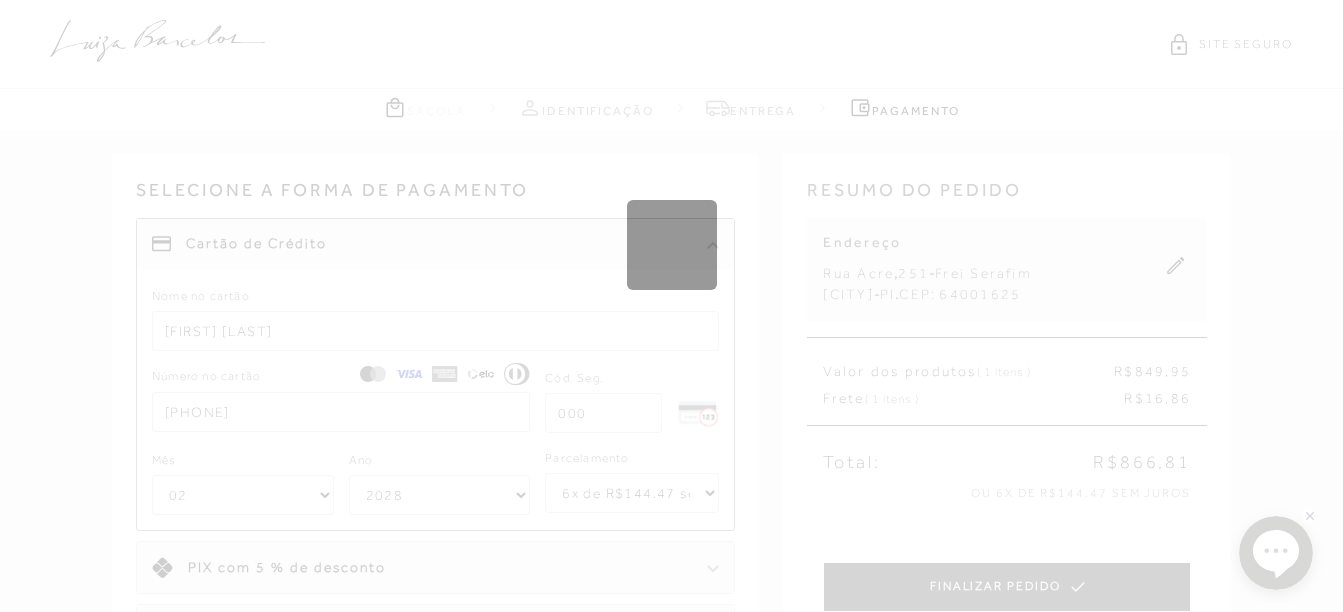 select on "1" 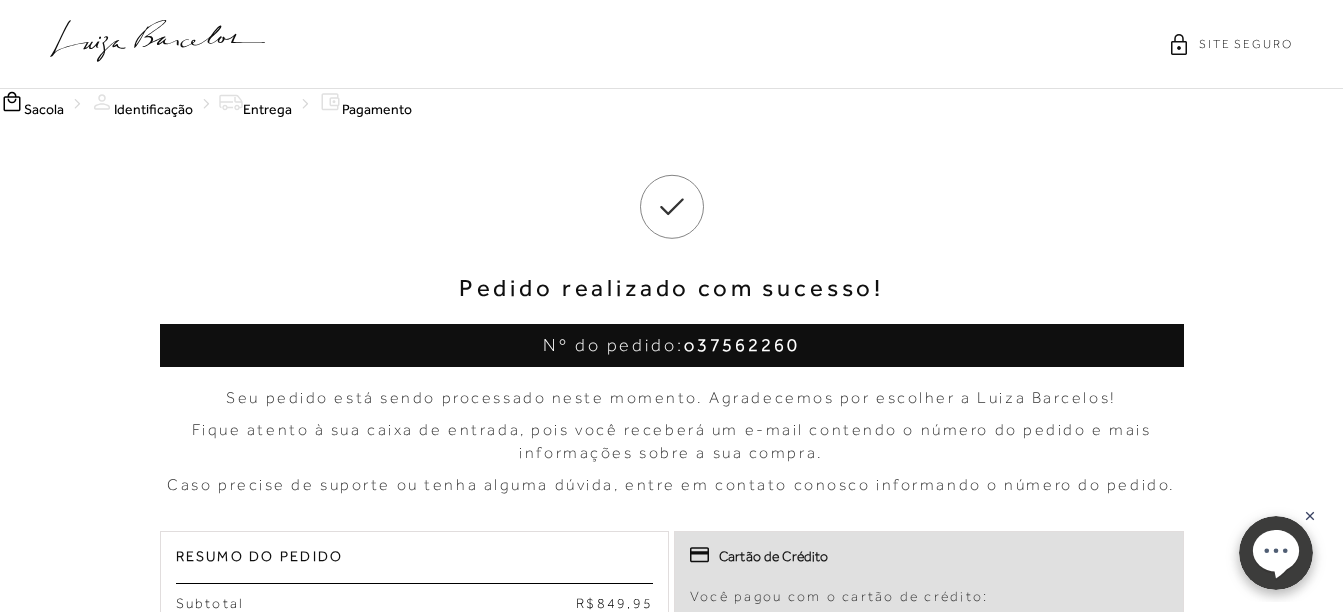 scroll, scrollTop: 0, scrollLeft: 0, axis: both 